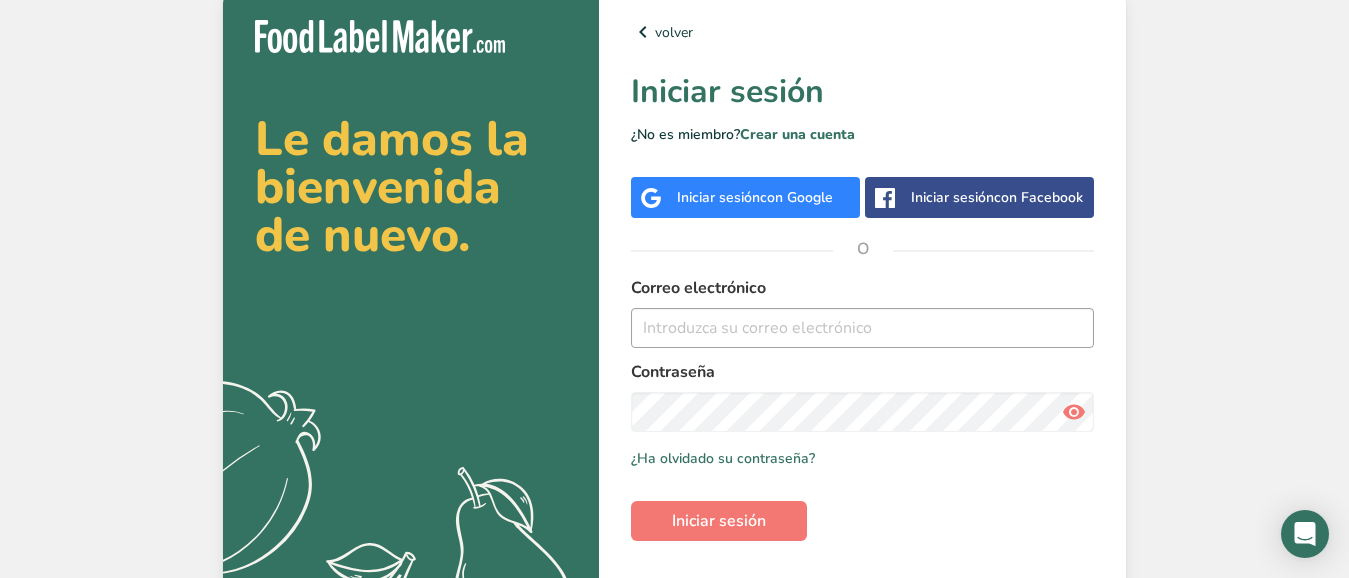 scroll, scrollTop: 0, scrollLeft: 0, axis: both 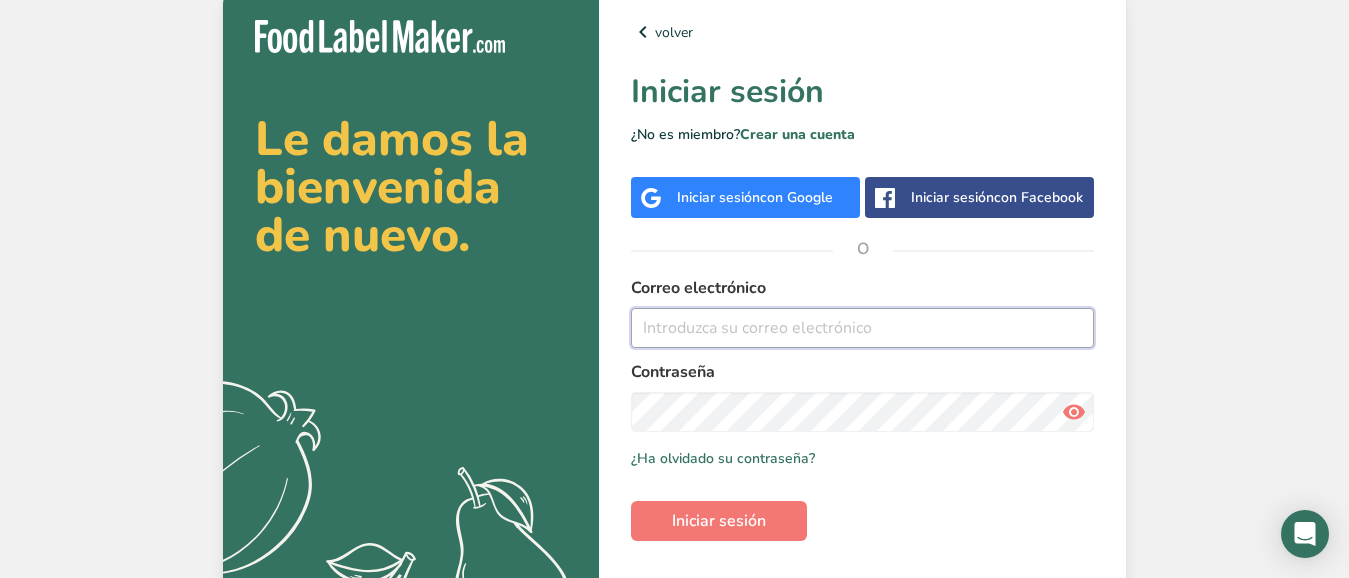 click at bounding box center (862, 328) 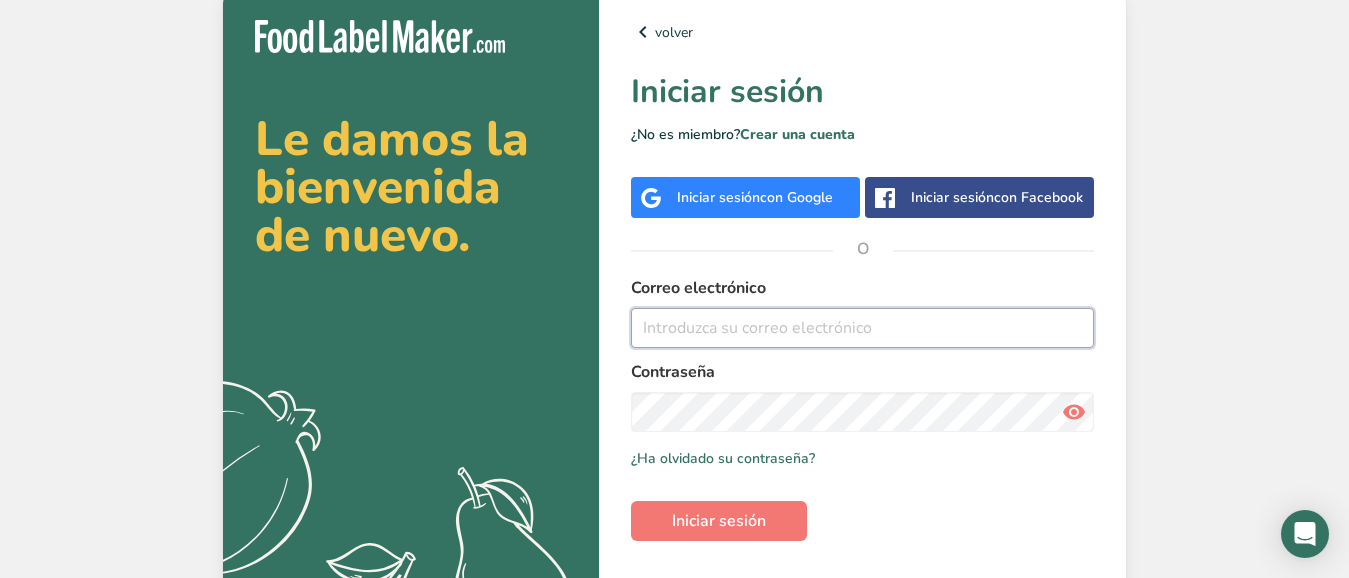 type on "valeriamunoz@somersetbakeries.com" 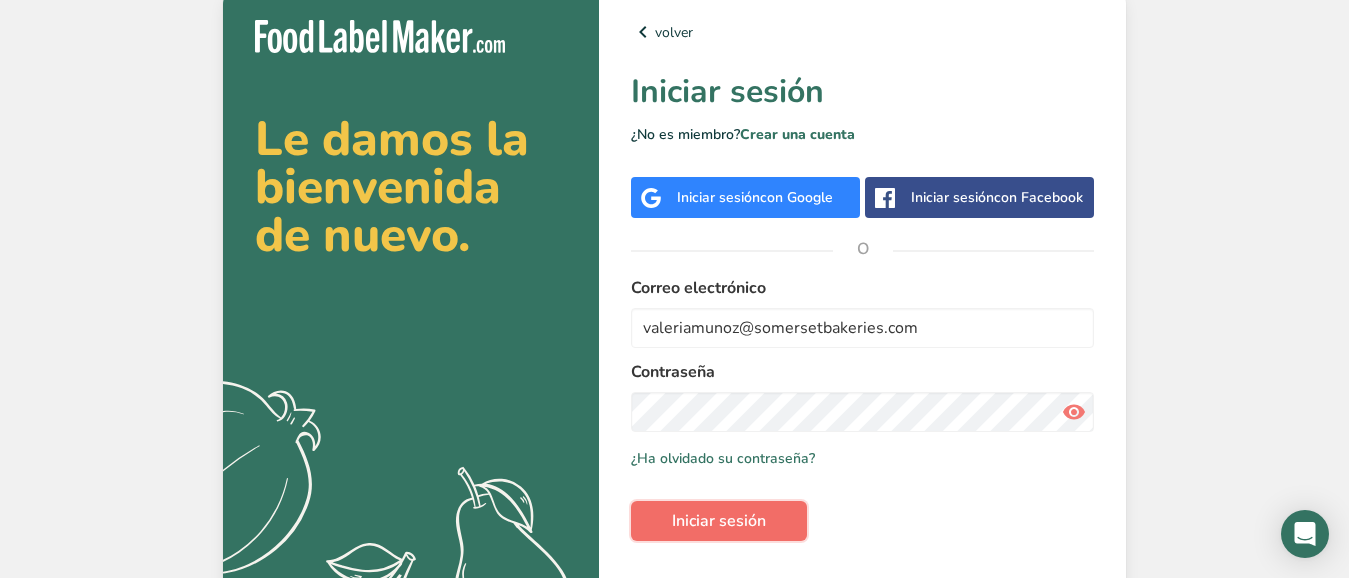 click on "Iniciar sesión" at bounding box center (719, 521) 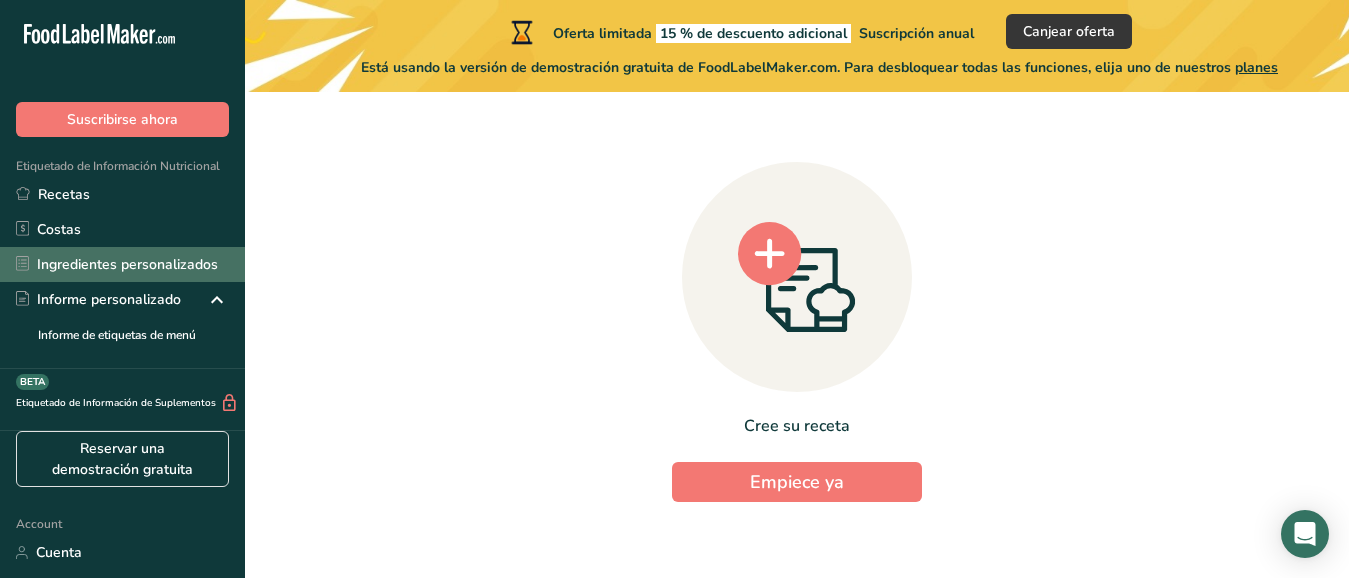 click on "Ingredientes personalizados" at bounding box center (122, 264) 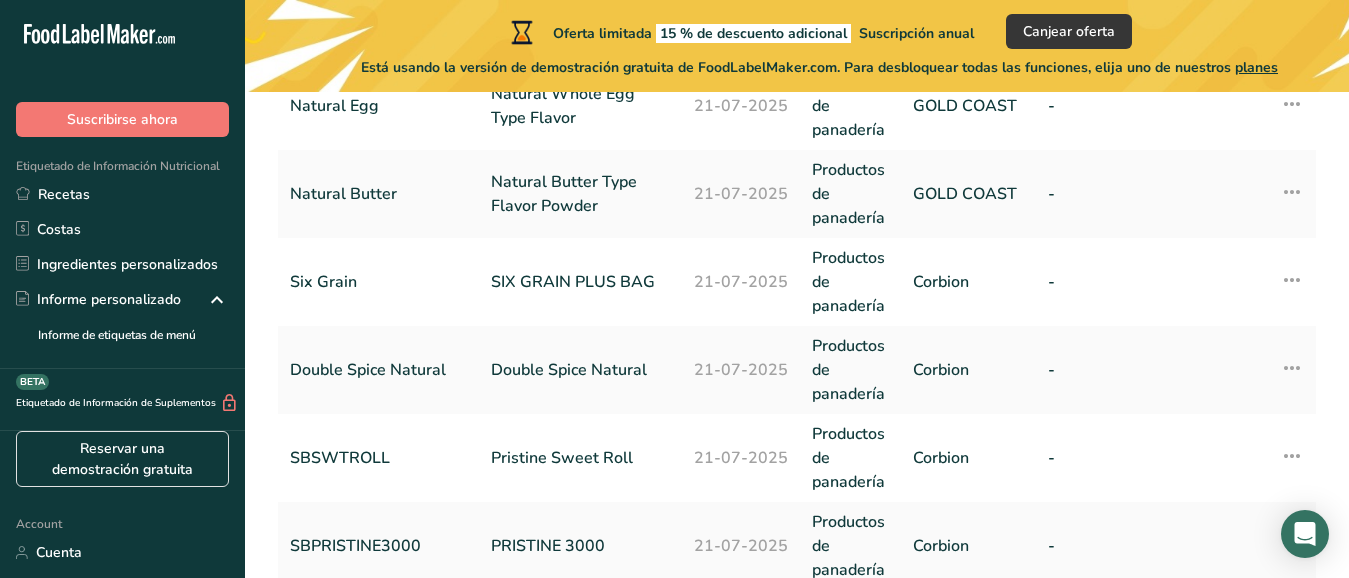 scroll, scrollTop: 520, scrollLeft: 0, axis: vertical 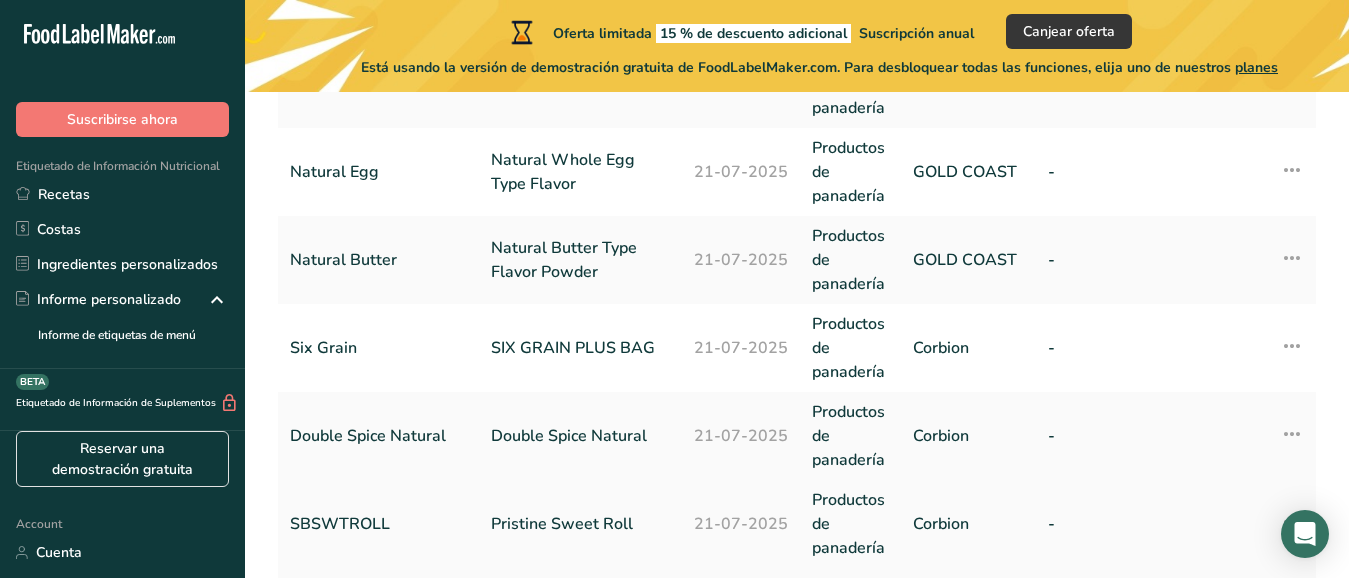 click on "Pristine Sweet Roll" at bounding box center [580, 524] 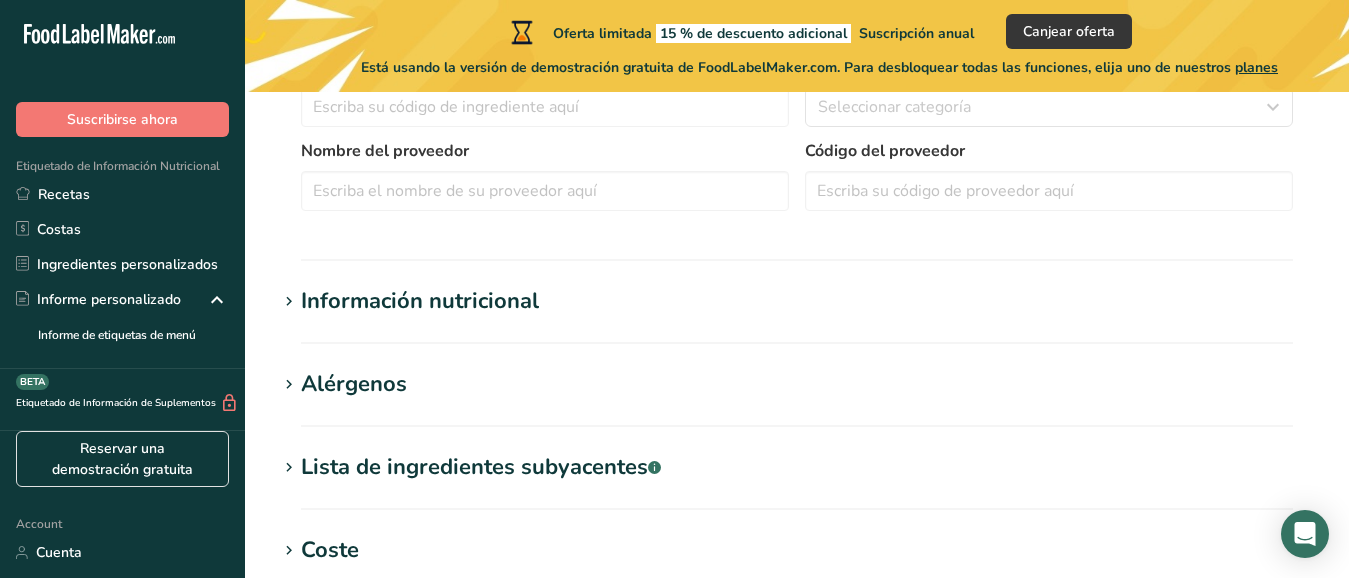 scroll, scrollTop: 0, scrollLeft: 0, axis: both 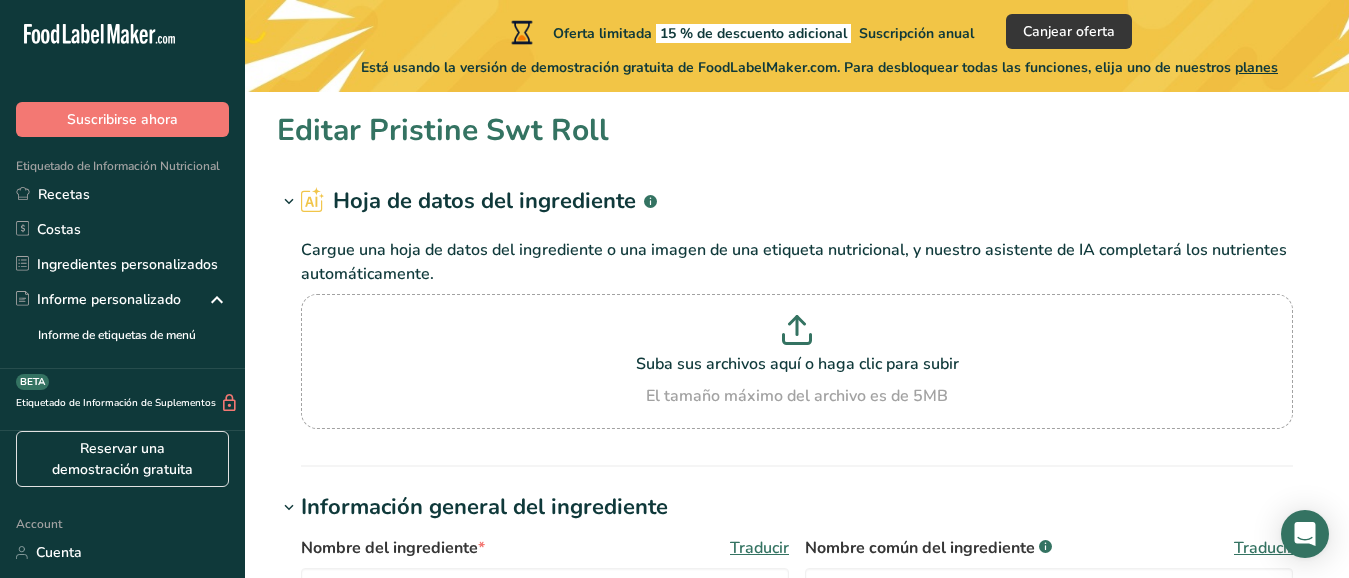 type on "Pristine Sweet Roll" 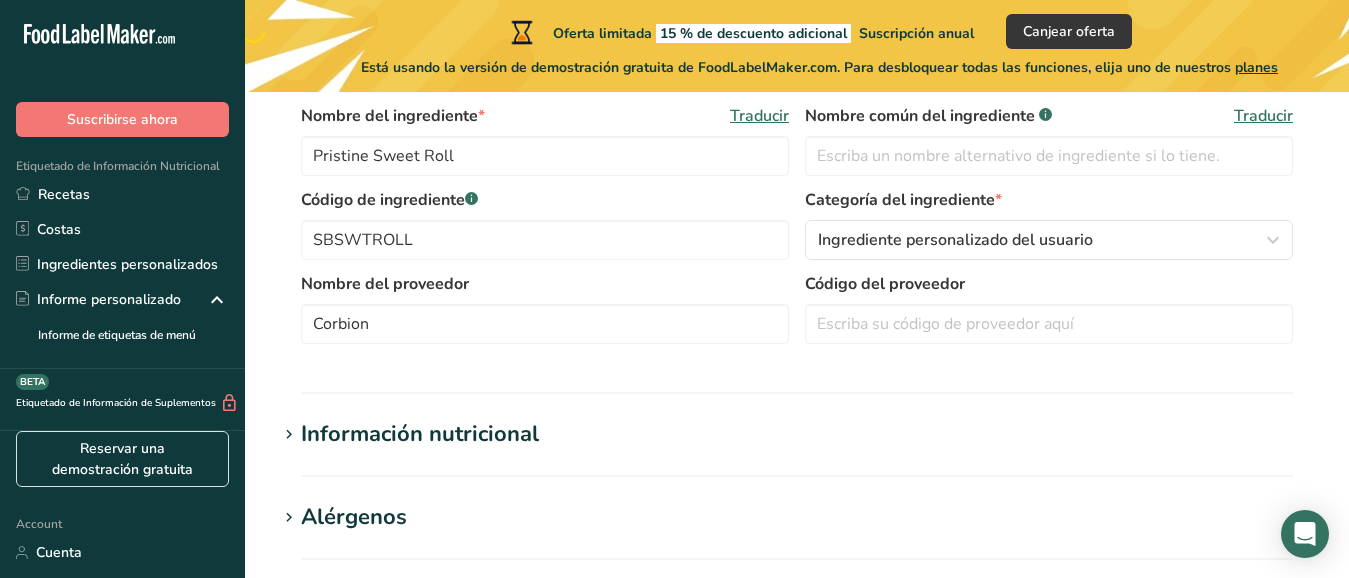 scroll, scrollTop: 433, scrollLeft: 0, axis: vertical 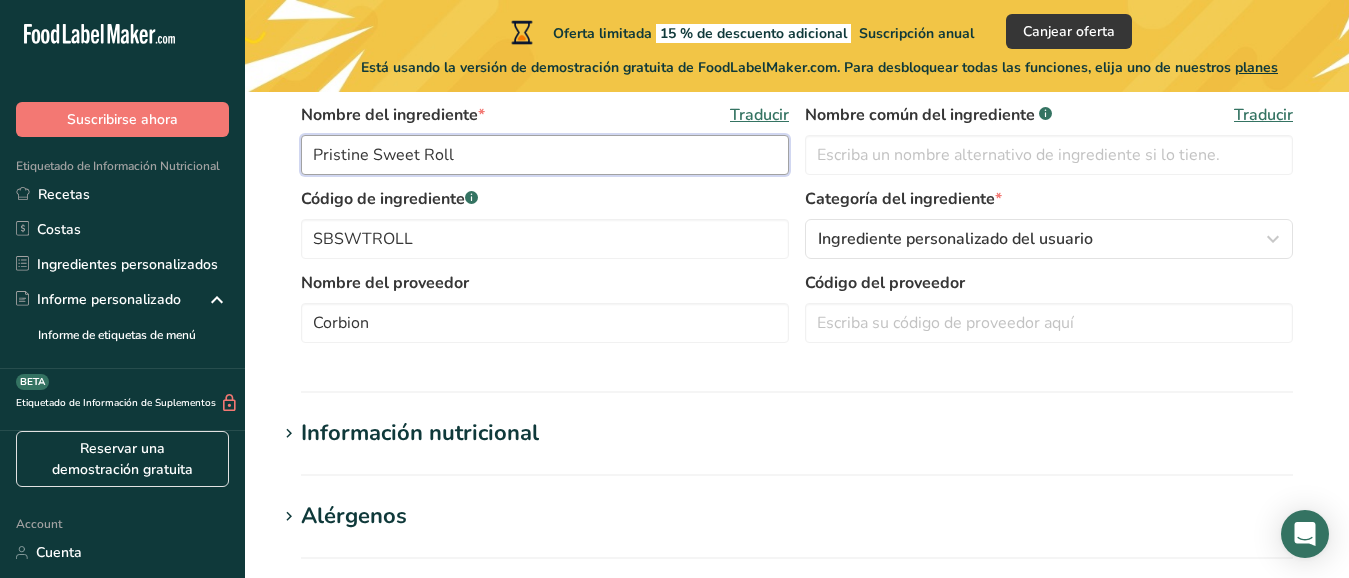 click on "Pristine Sweet Roll" at bounding box center [545, 155] 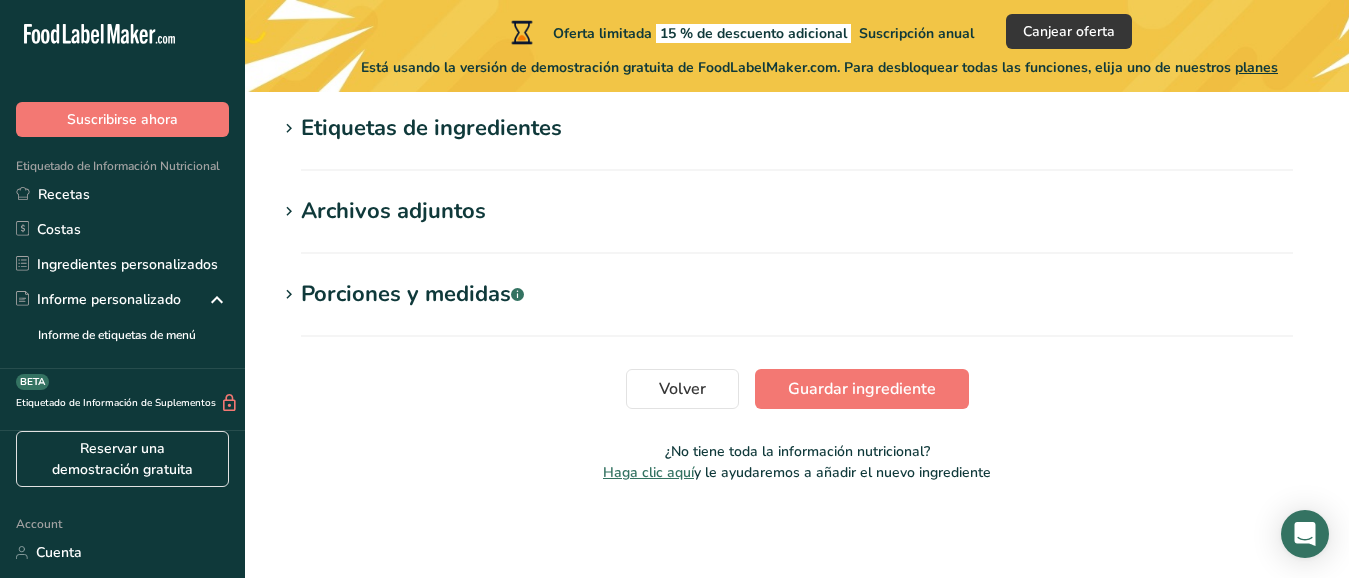 scroll, scrollTop: 1071, scrollLeft: 0, axis: vertical 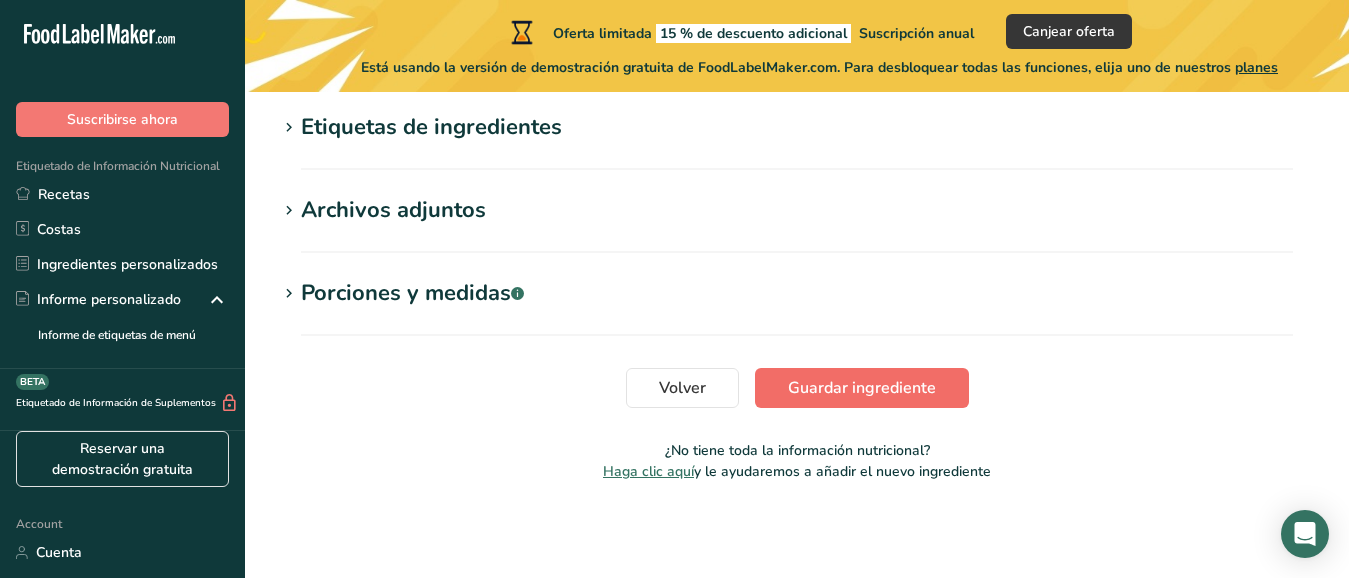 type on "Pristine Sweet Roll" 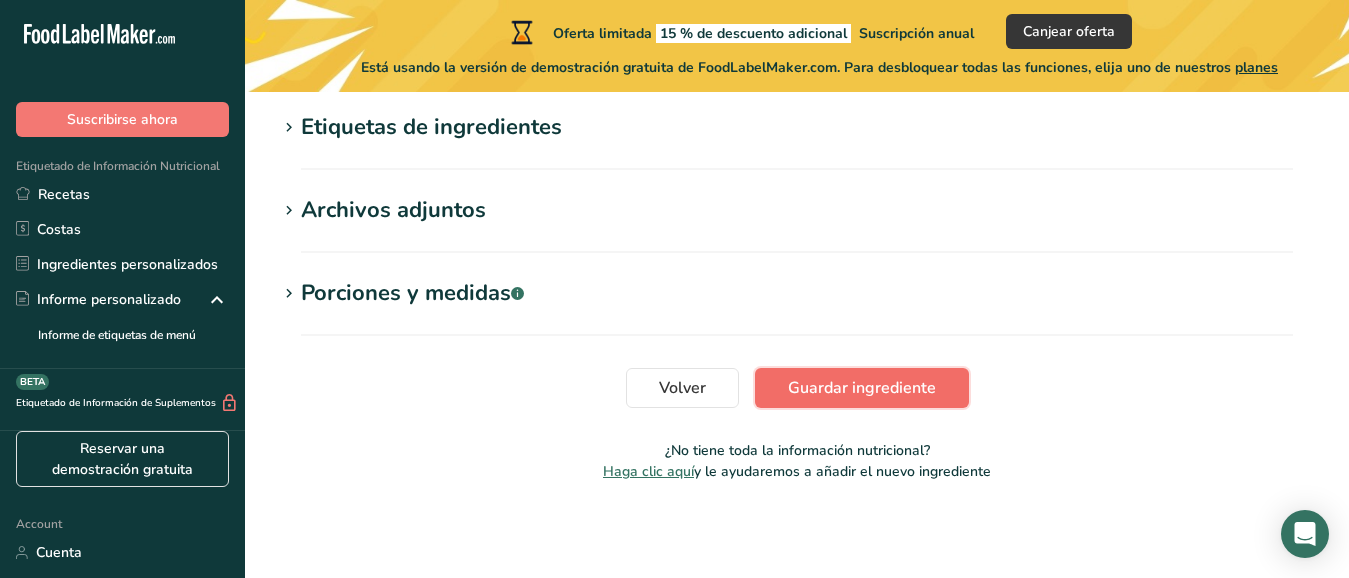 click on "Guardar ingrediente" at bounding box center [862, 388] 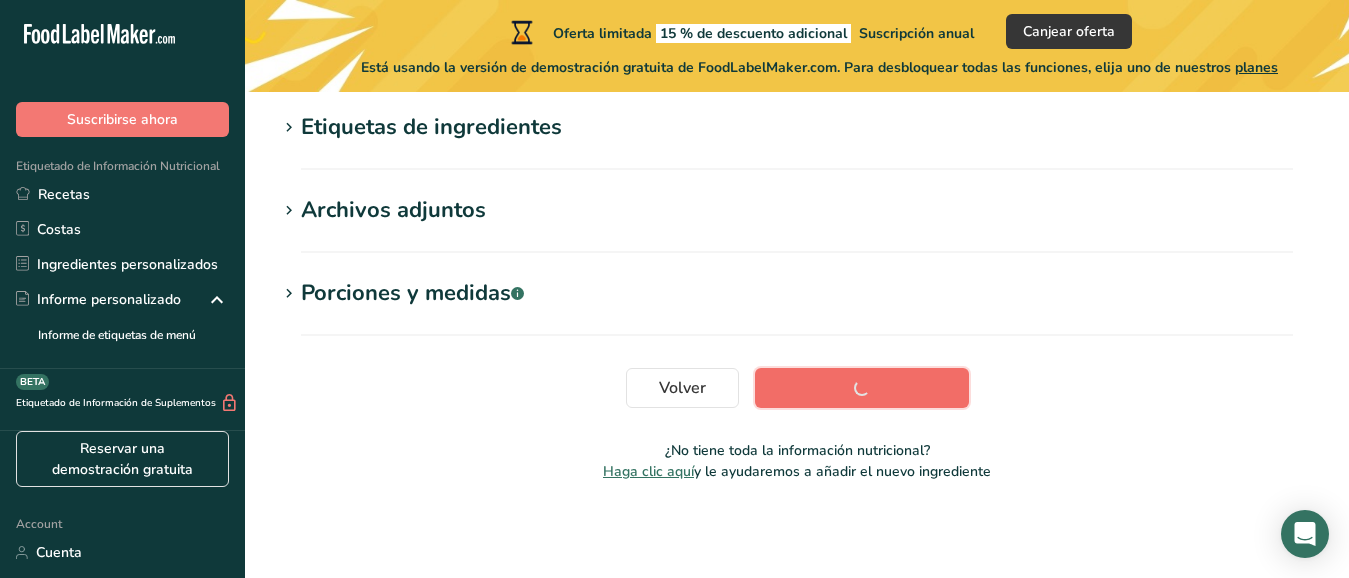 scroll, scrollTop: 572, scrollLeft: 0, axis: vertical 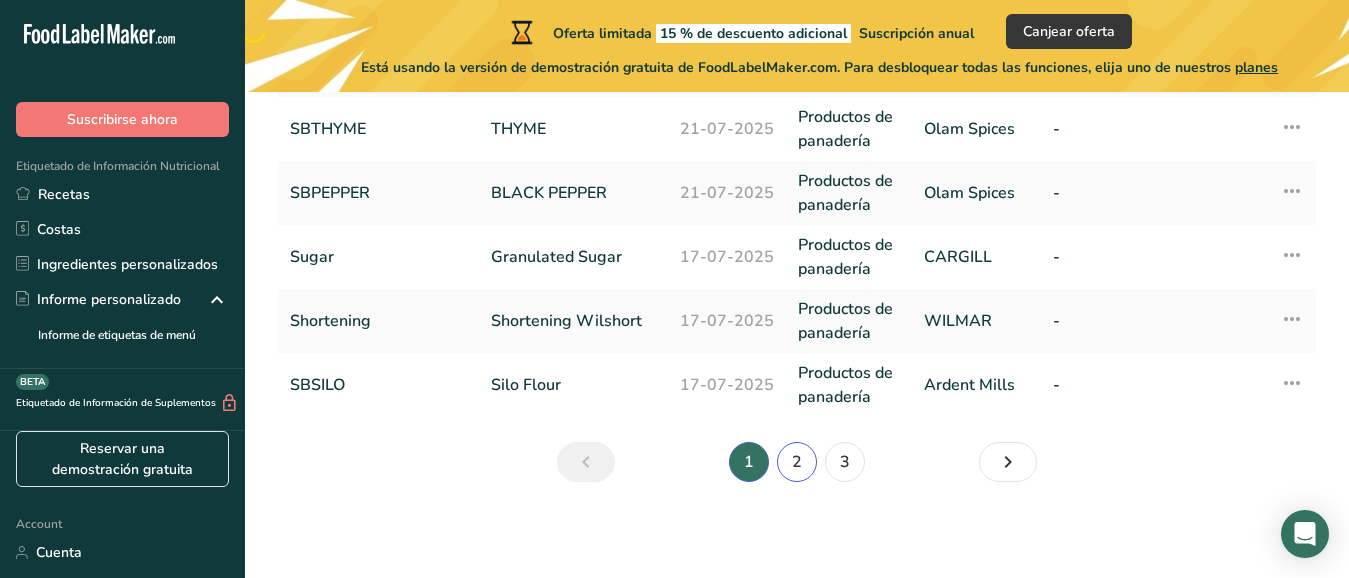 click on "2" at bounding box center (797, 462) 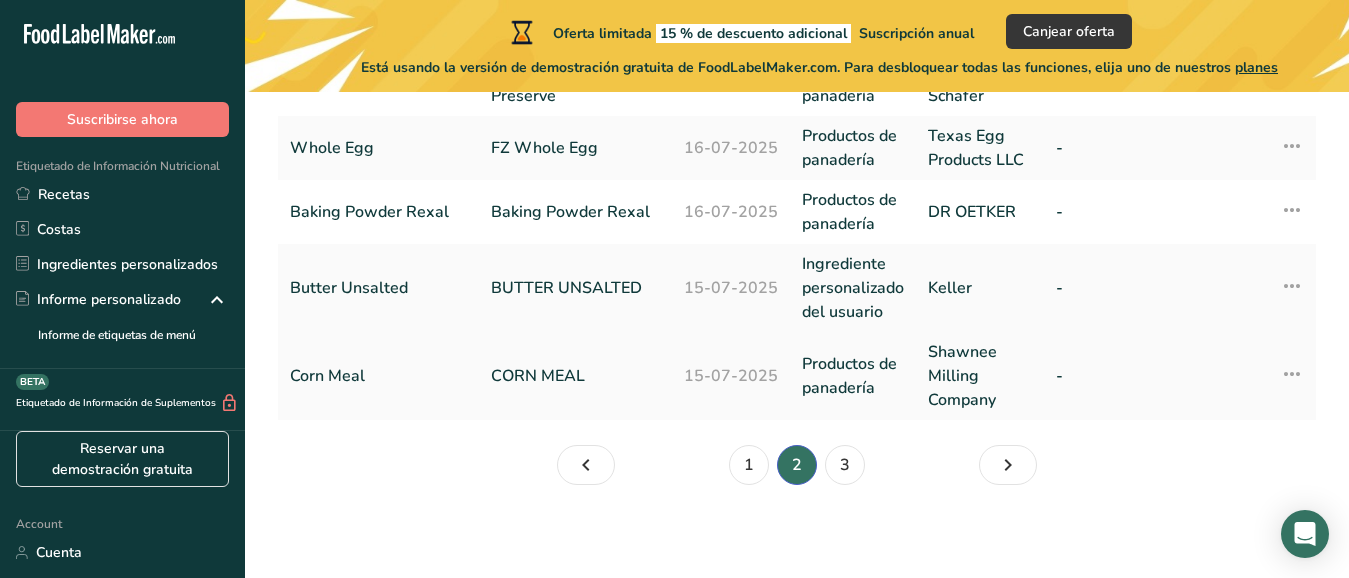 scroll, scrollTop: 935, scrollLeft: 0, axis: vertical 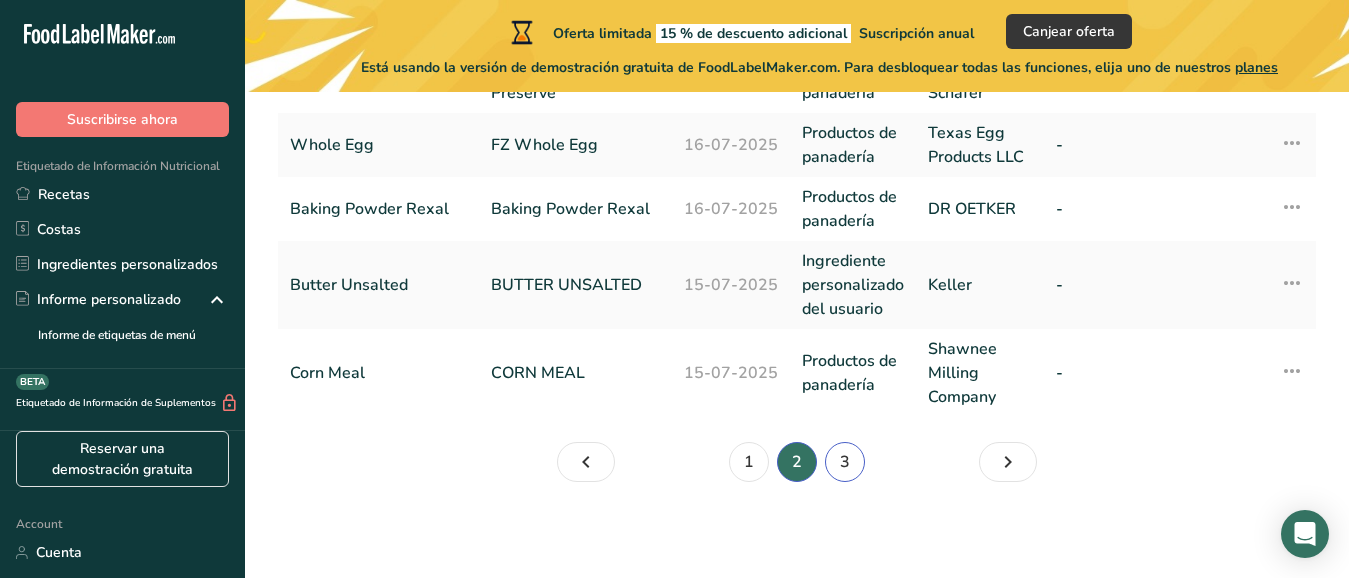 click on "3" at bounding box center (845, 462) 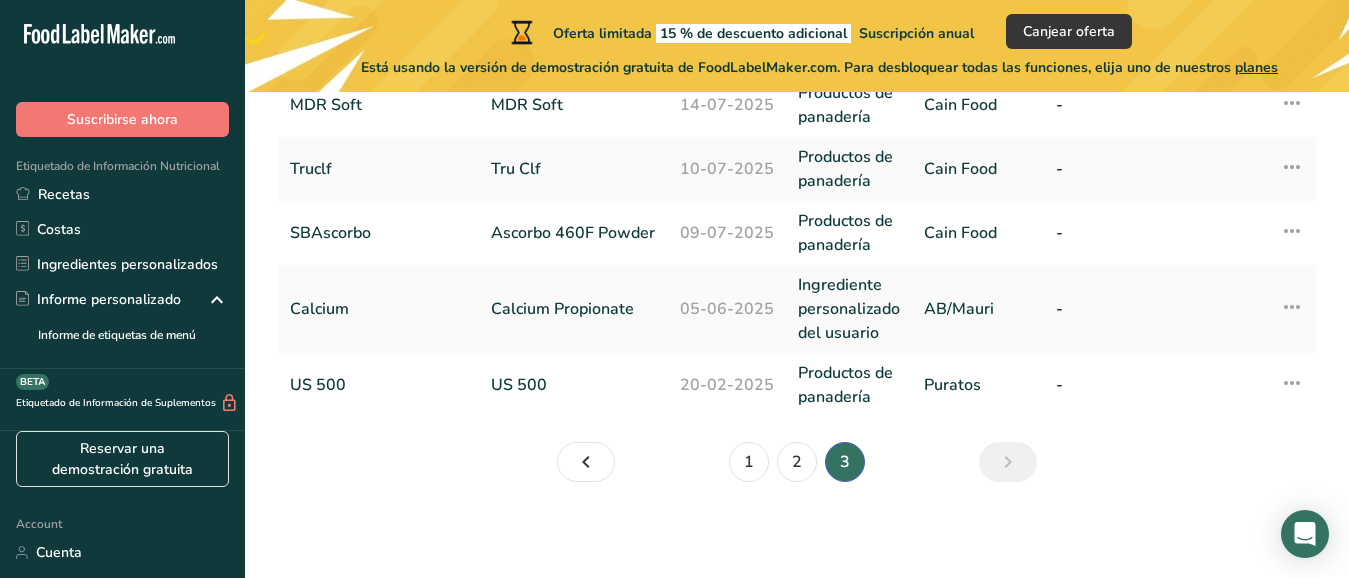 scroll, scrollTop: 959, scrollLeft: 0, axis: vertical 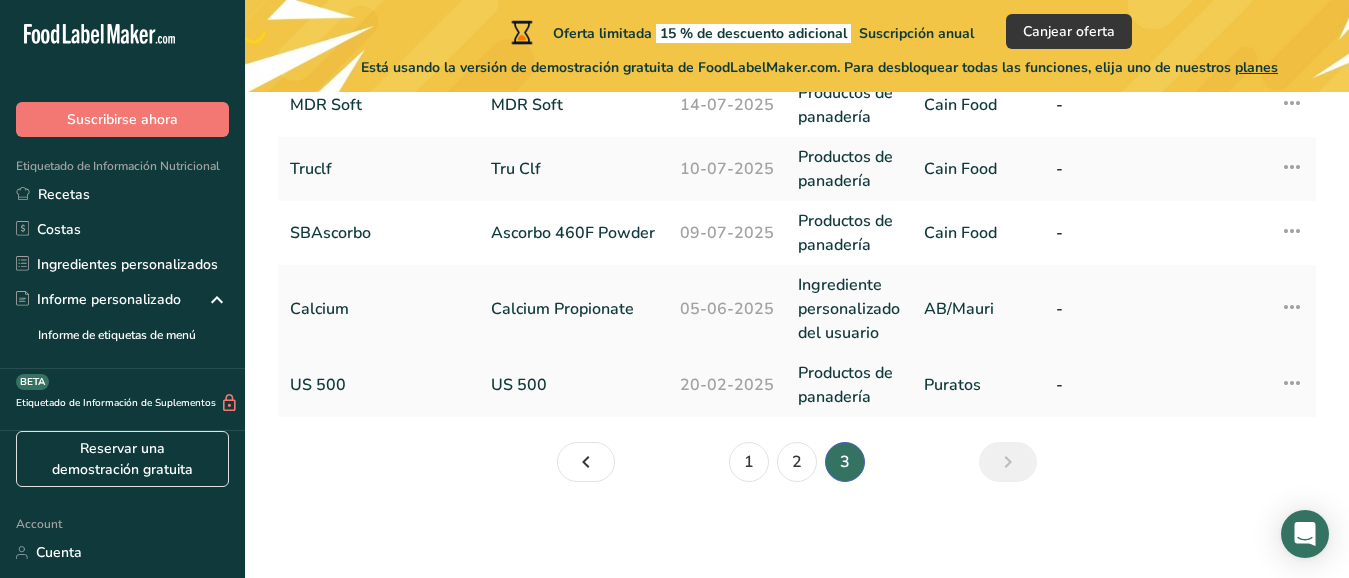 click on "US 500" at bounding box center [573, 385] 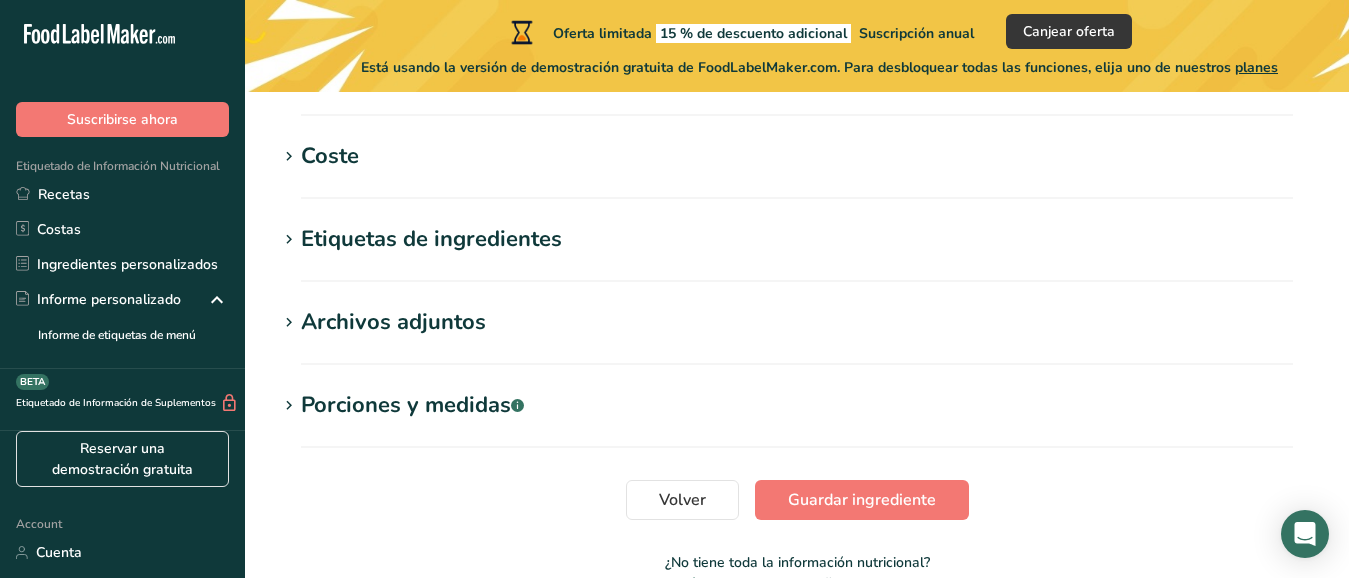 scroll, scrollTop: 0, scrollLeft: 0, axis: both 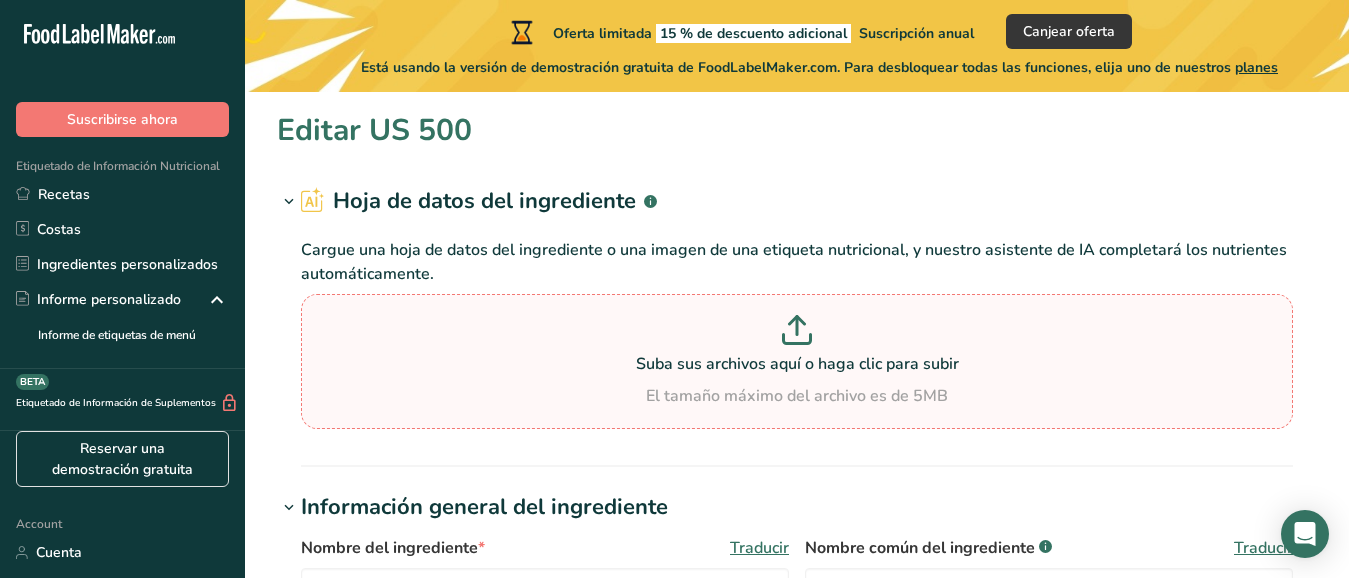 type on "US 500" 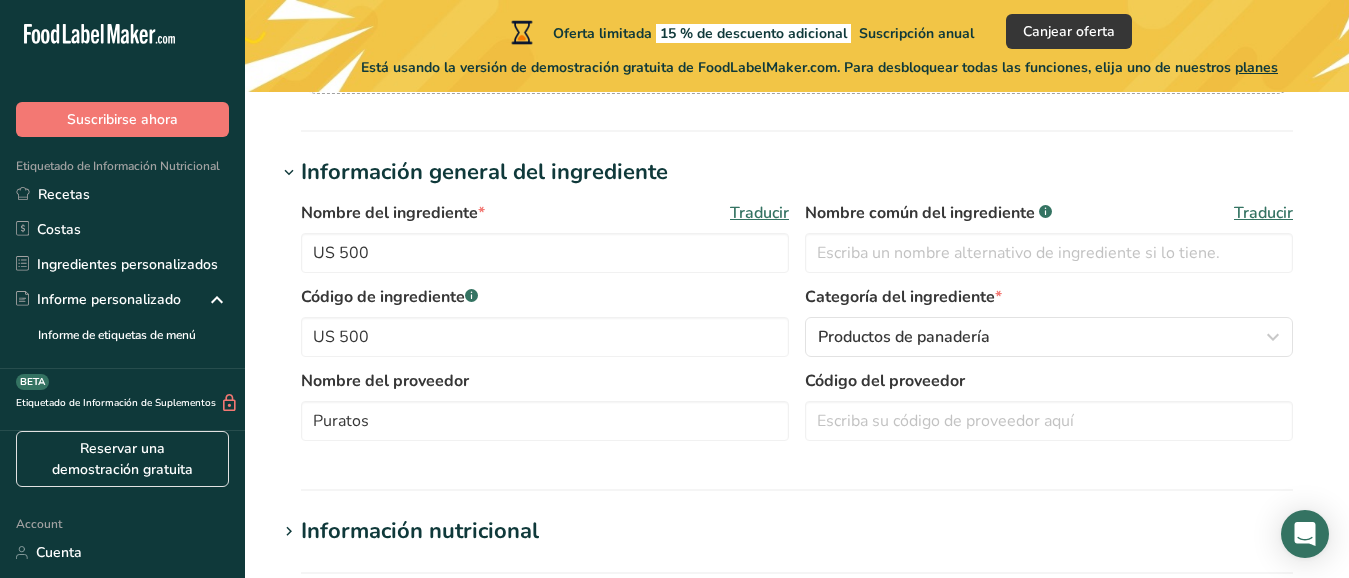 scroll, scrollTop: 346, scrollLeft: 0, axis: vertical 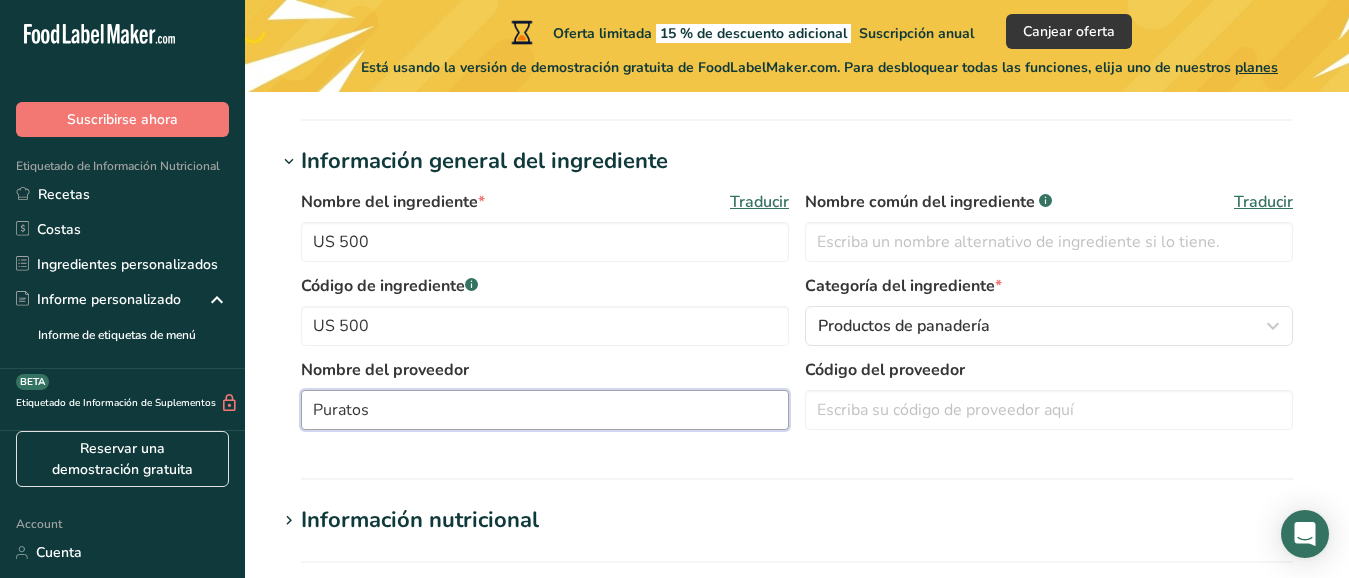 drag, startPoint x: 377, startPoint y: 411, endPoint x: 254, endPoint y: 414, distance: 123.03658 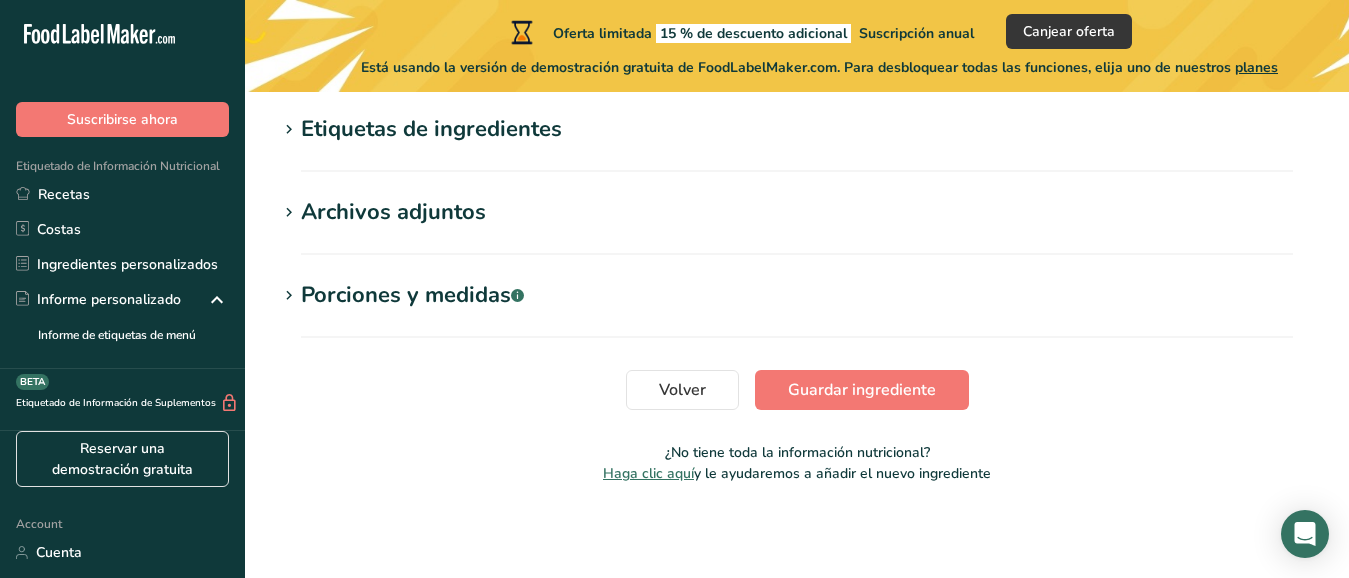 scroll, scrollTop: 1071, scrollLeft: 0, axis: vertical 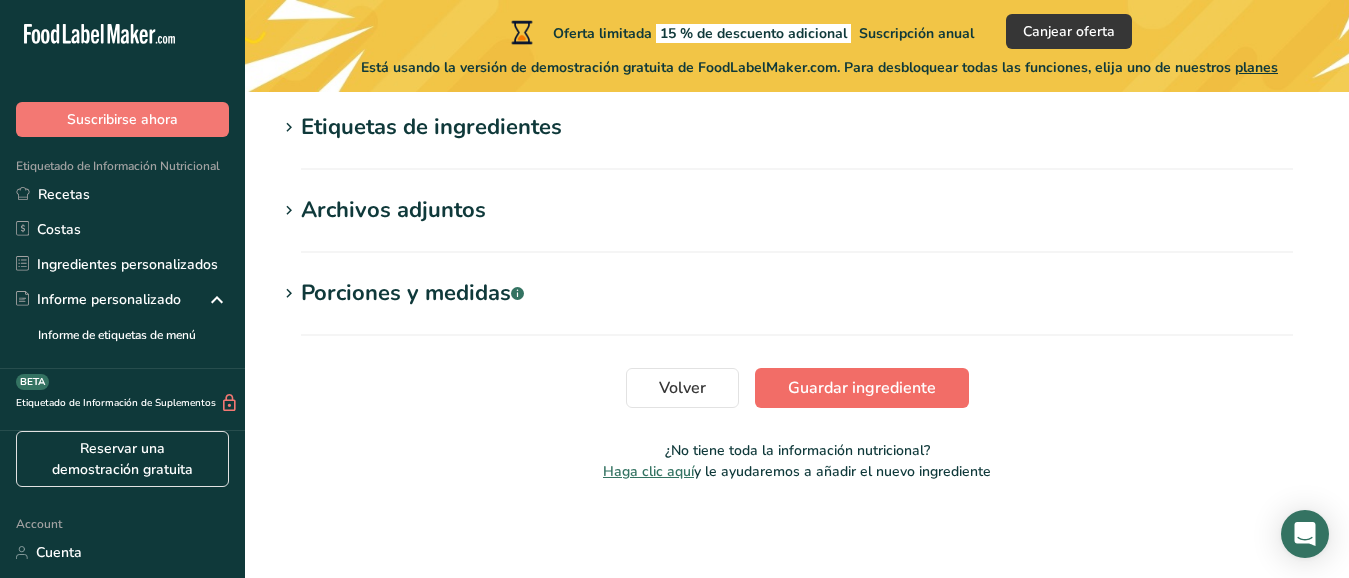 type on "Puratos" 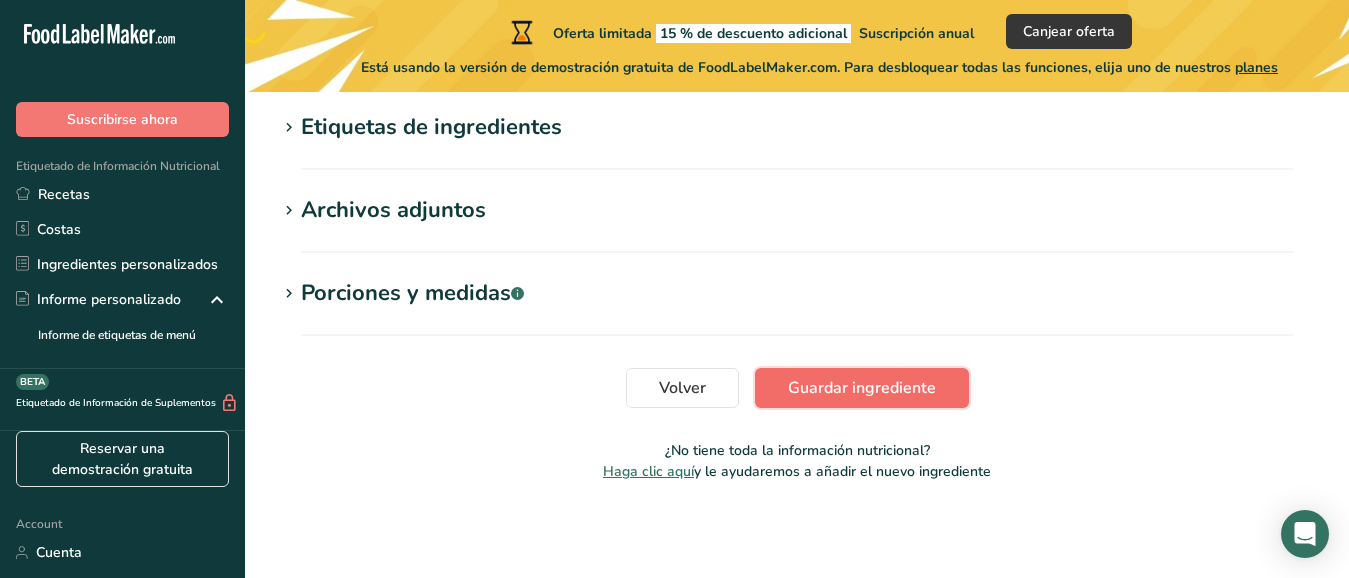 click on "Guardar ingrediente" at bounding box center (862, 388) 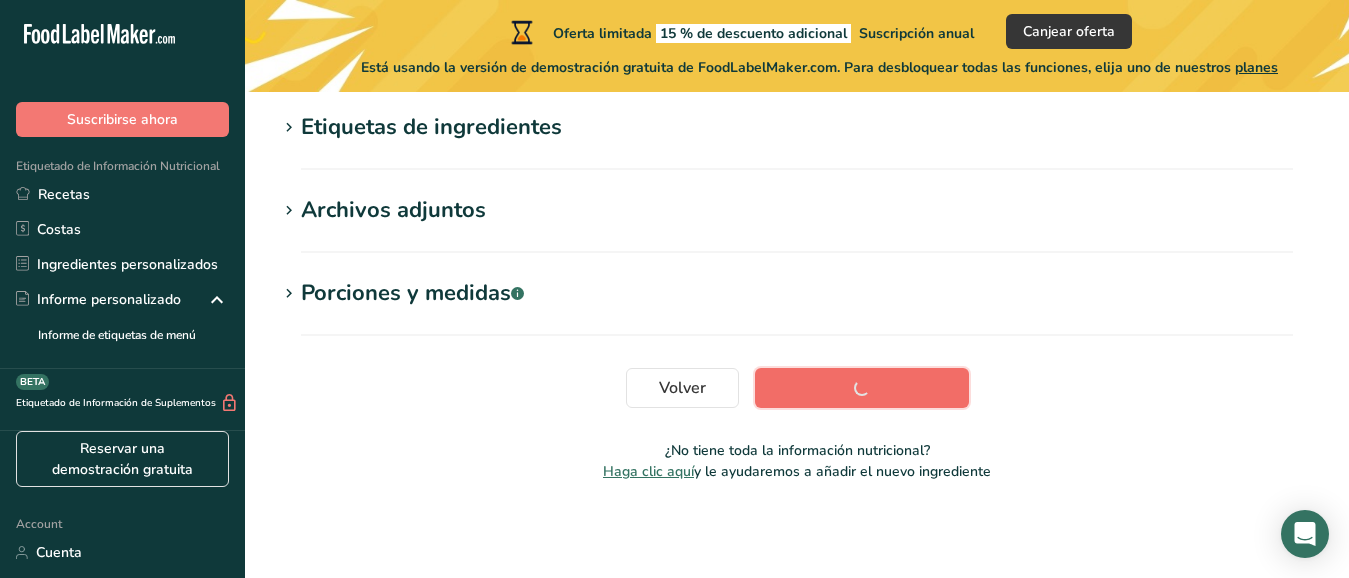 scroll, scrollTop: 572, scrollLeft: 0, axis: vertical 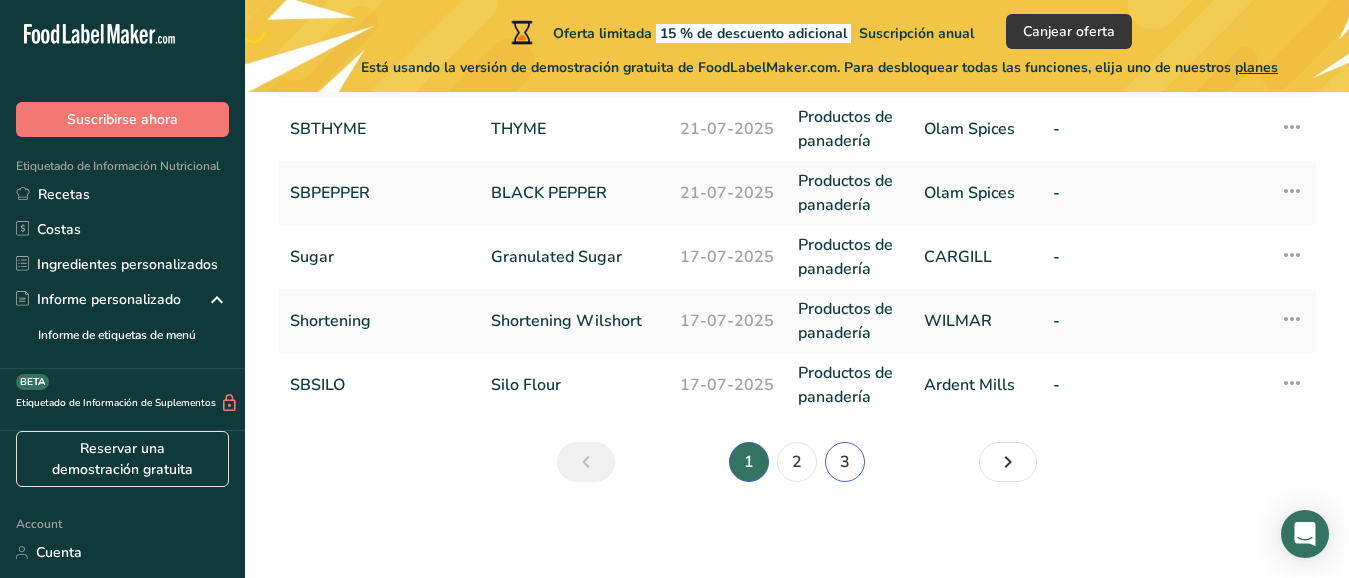 click on "3" at bounding box center (845, 462) 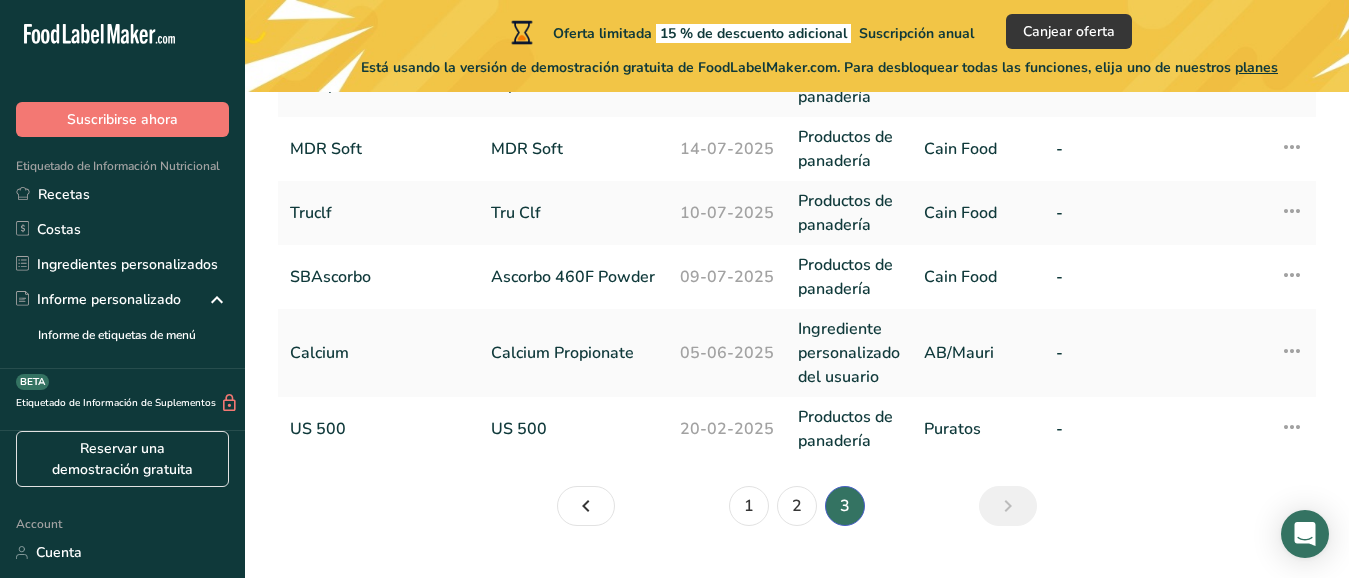 scroll, scrollTop: 927, scrollLeft: 0, axis: vertical 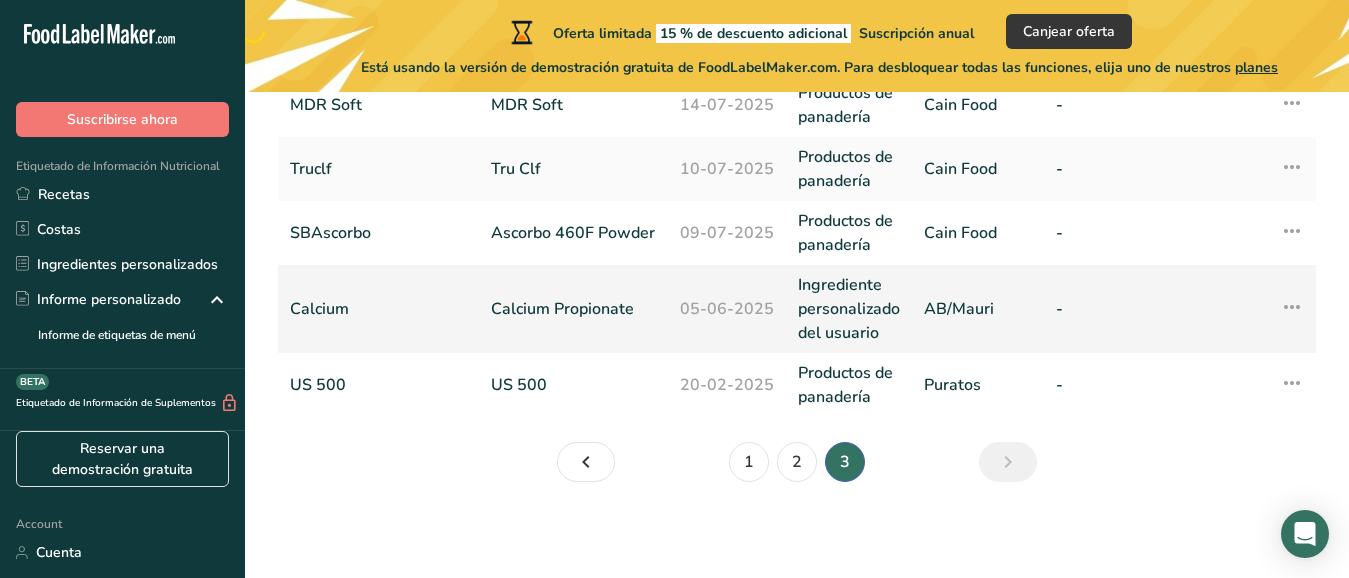 click on "Calcium Propionate" at bounding box center (573, 309) 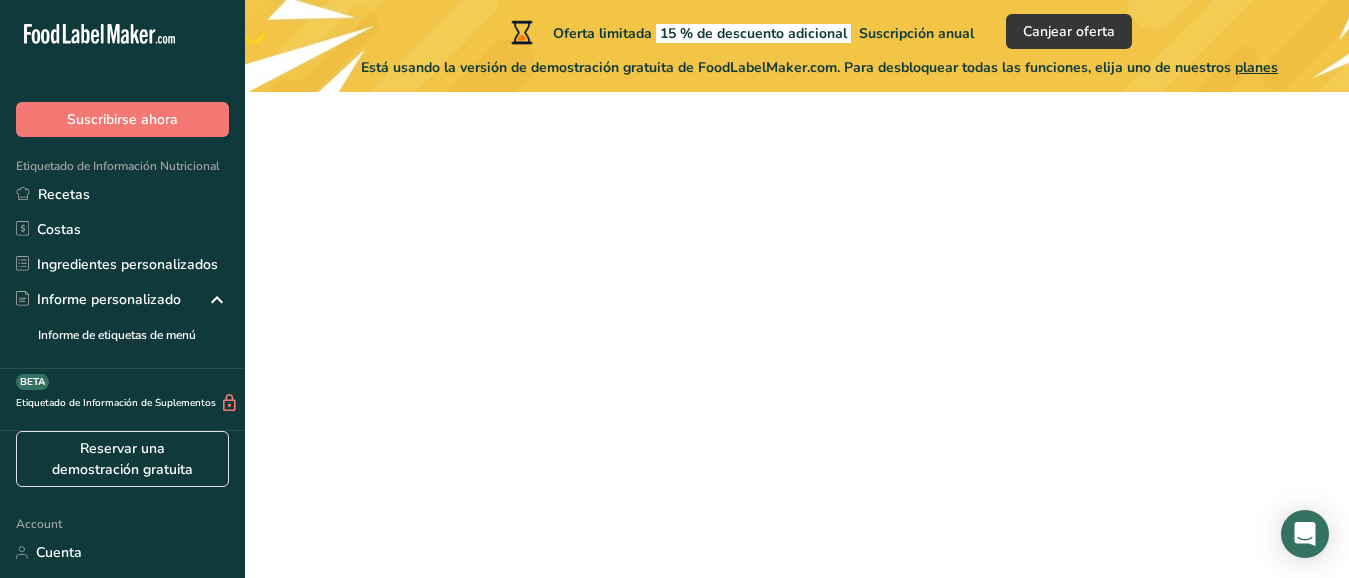scroll, scrollTop: 0, scrollLeft: 0, axis: both 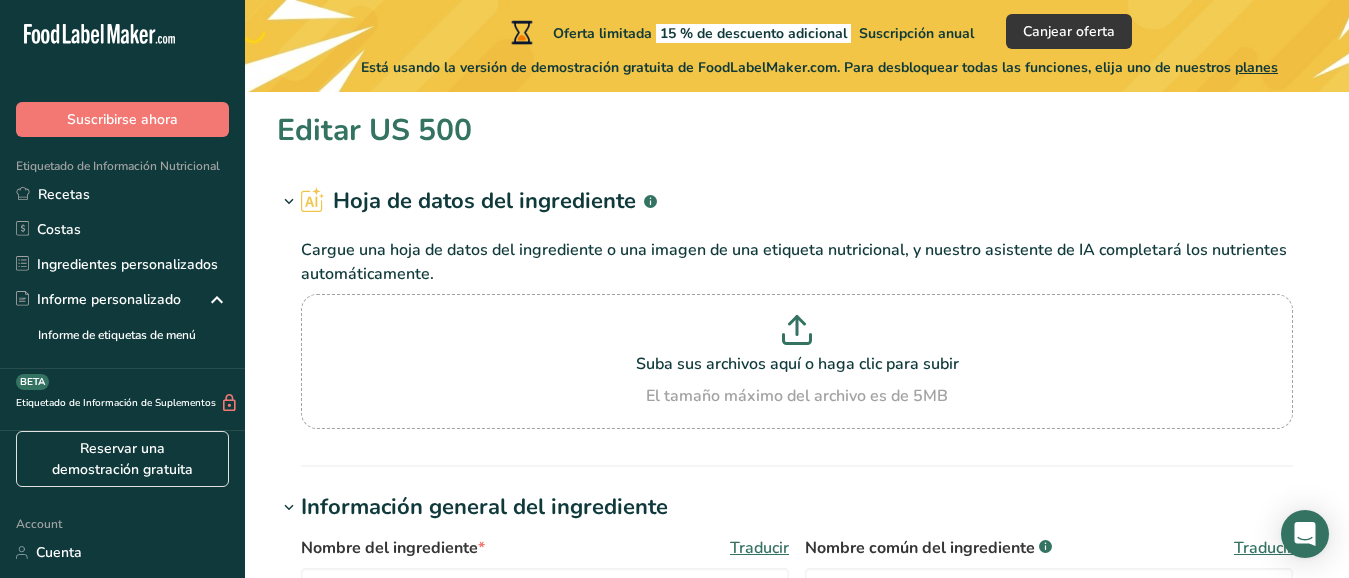 type on "Calcium Propionate" 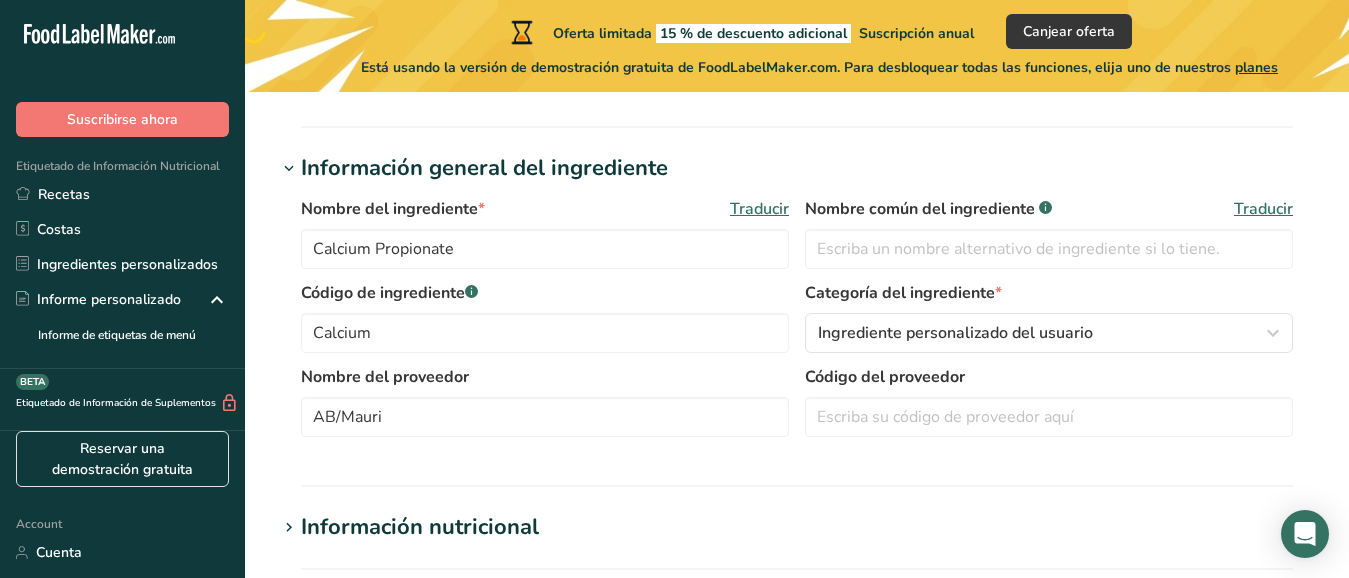 scroll, scrollTop: 346, scrollLeft: 0, axis: vertical 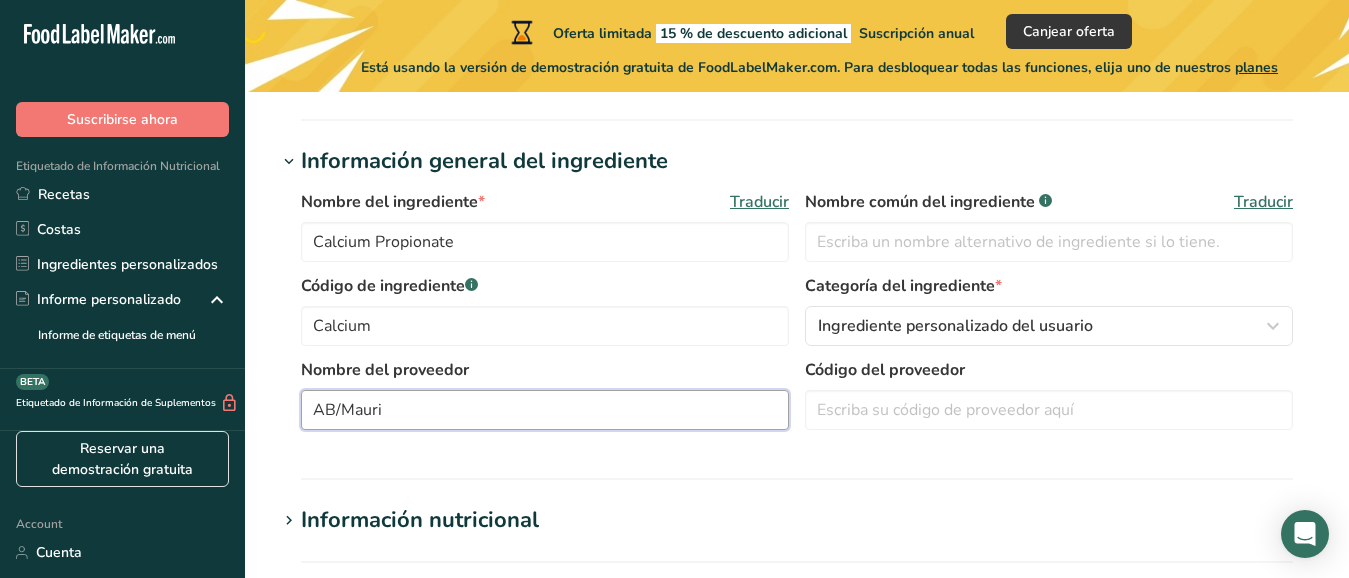 drag, startPoint x: 386, startPoint y: 411, endPoint x: 359, endPoint y: 414, distance: 27.166155 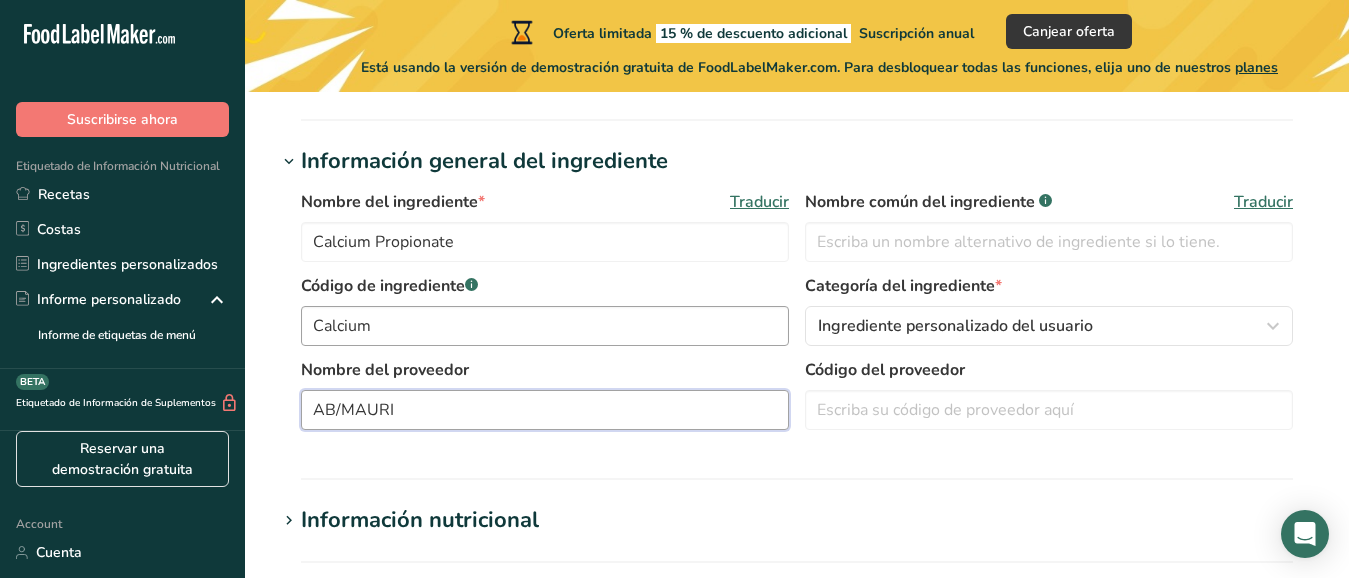 type on "AB/MAURI" 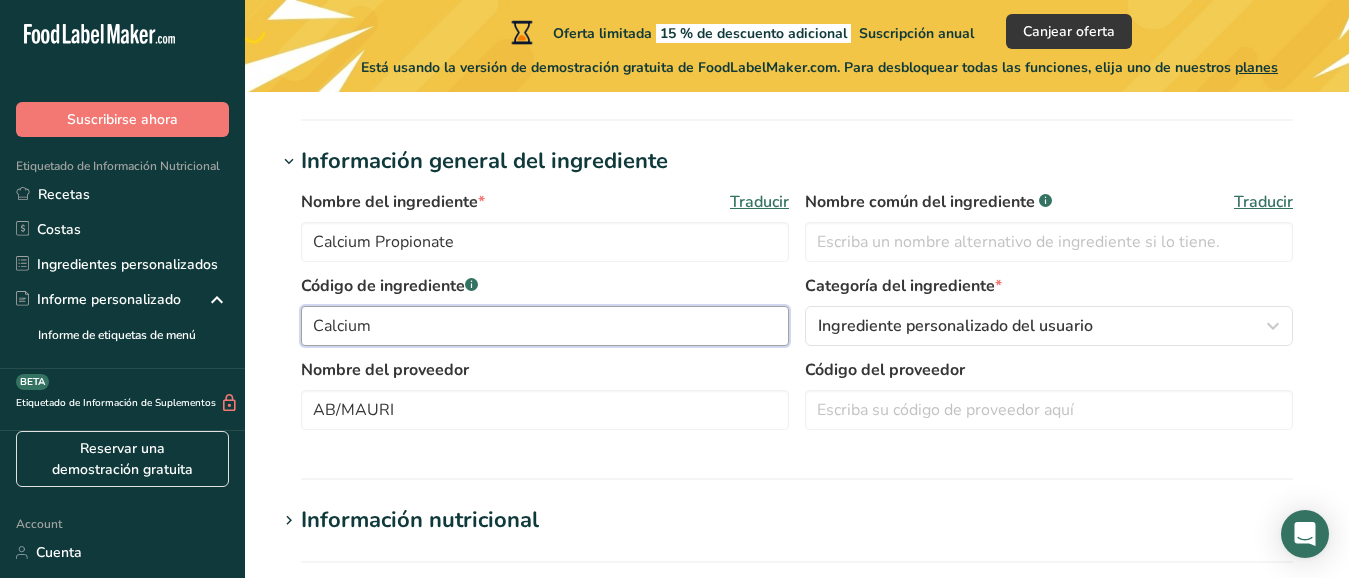drag, startPoint x: 390, startPoint y: 324, endPoint x: 345, endPoint y: 320, distance: 45.17743 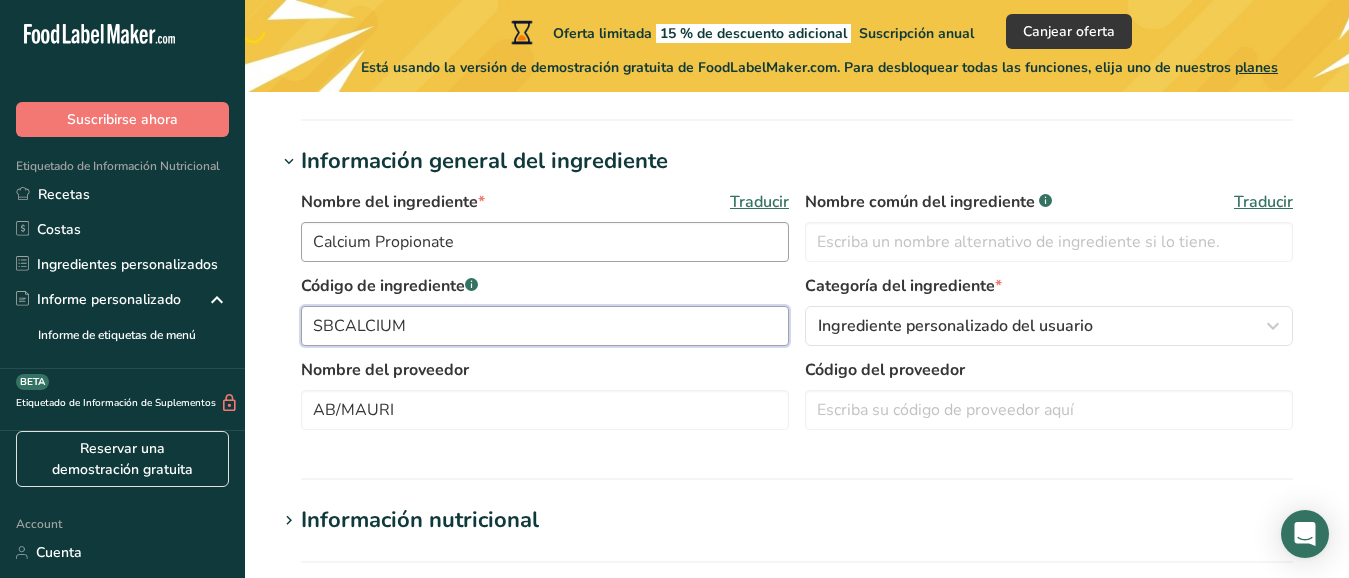 type on "SBCALCIUM" 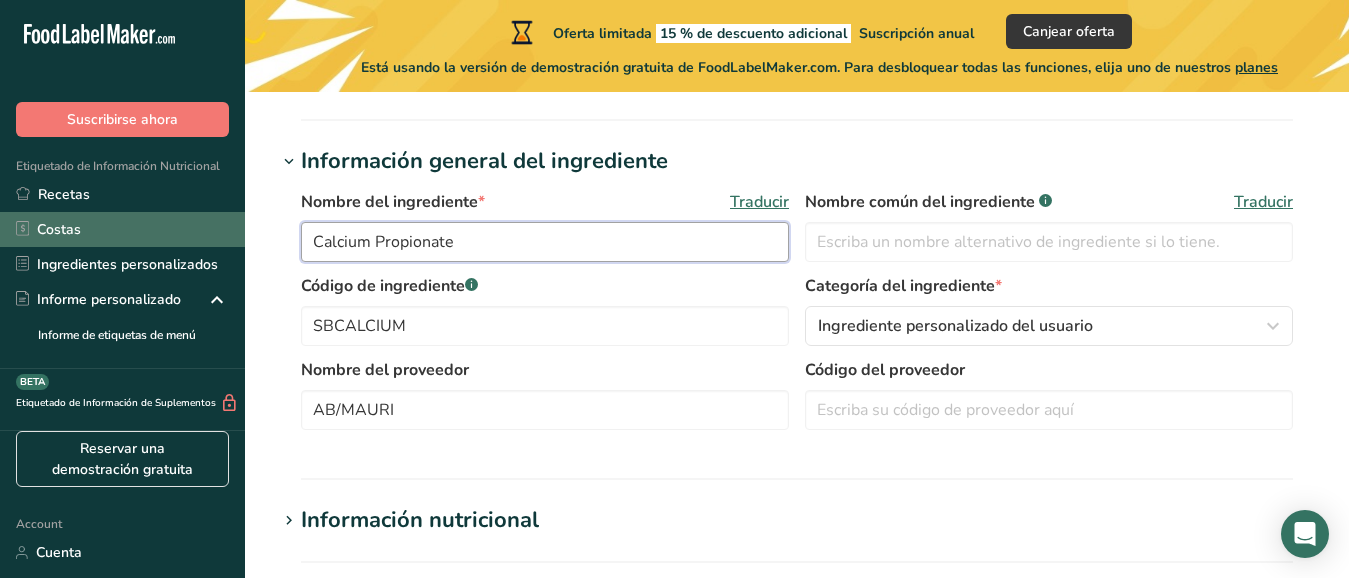 drag, startPoint x: 459, startPoint y: 243, endPoint x: 216, endPoint y: 231, distance: 243.29611 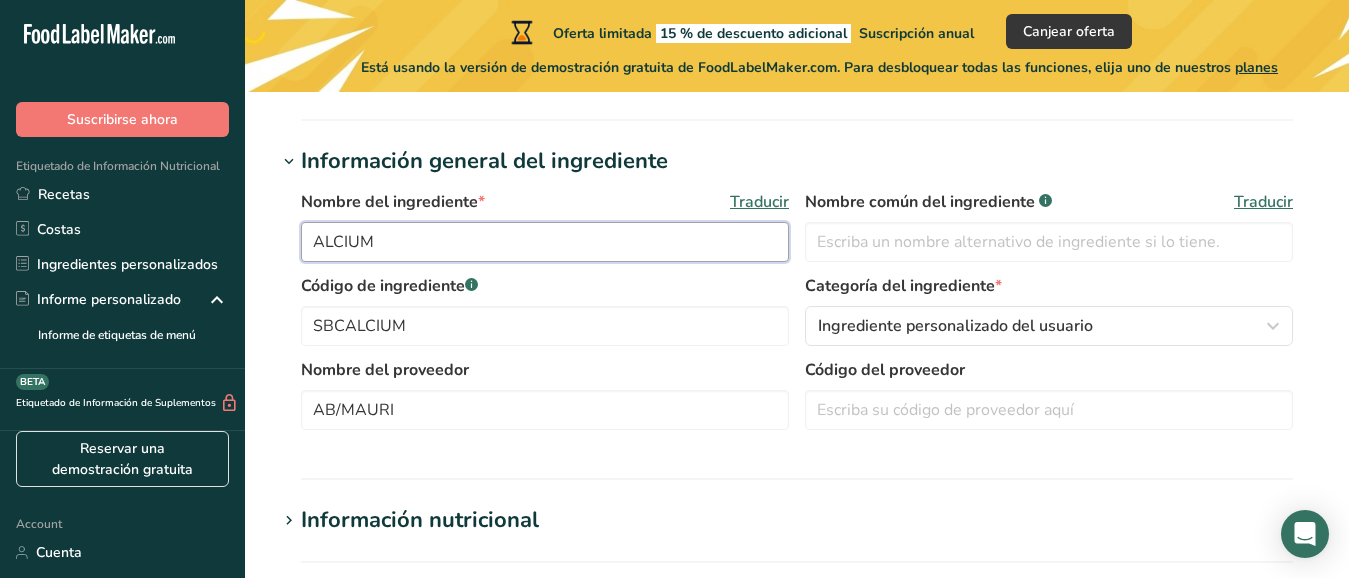 click on "ALCIUM" at bounding box center [545, 242] 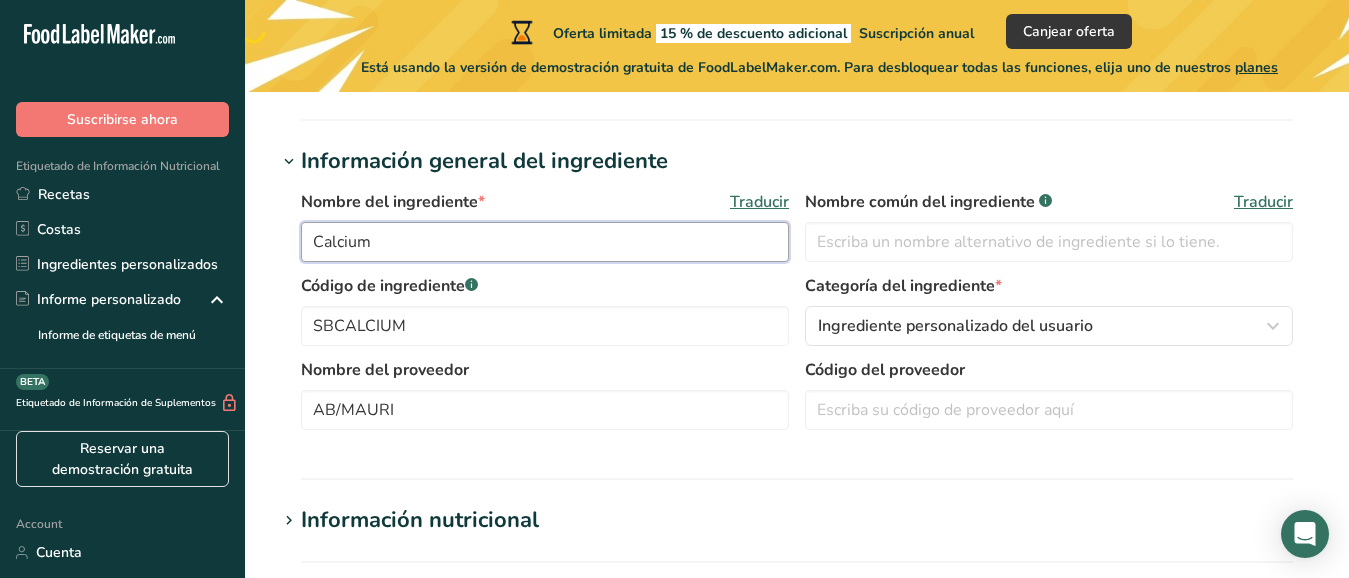 click on "Calcium" at bounding box center [545, 242] 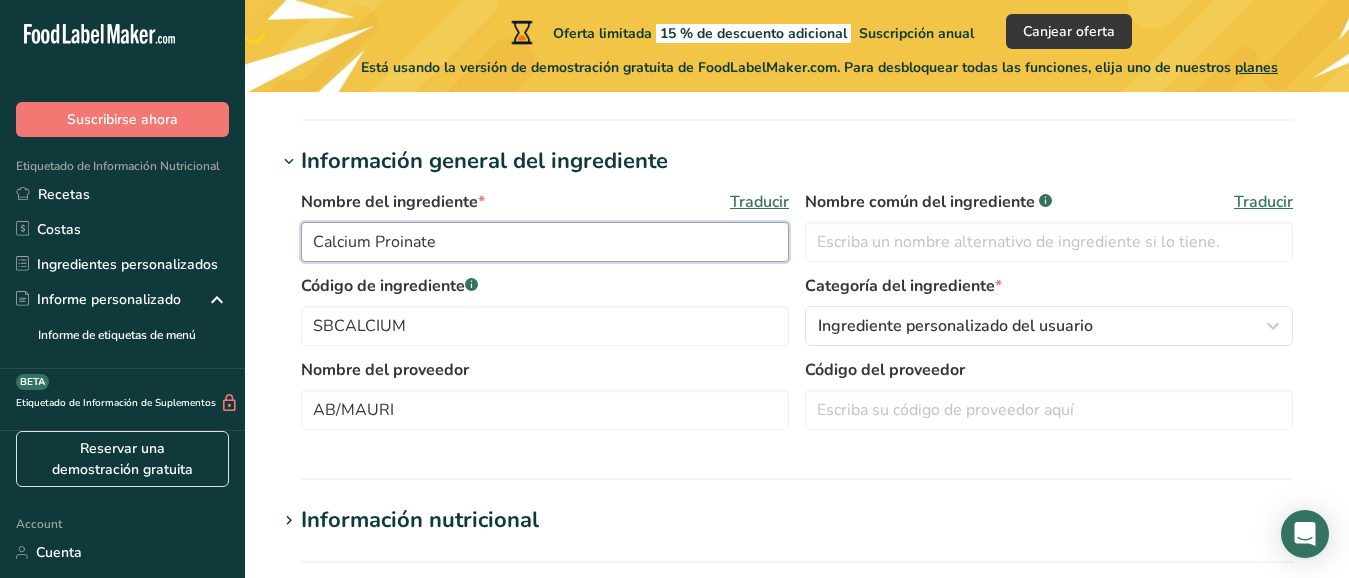 click on "Calcium Proinate" at bounding box center [545, 242] 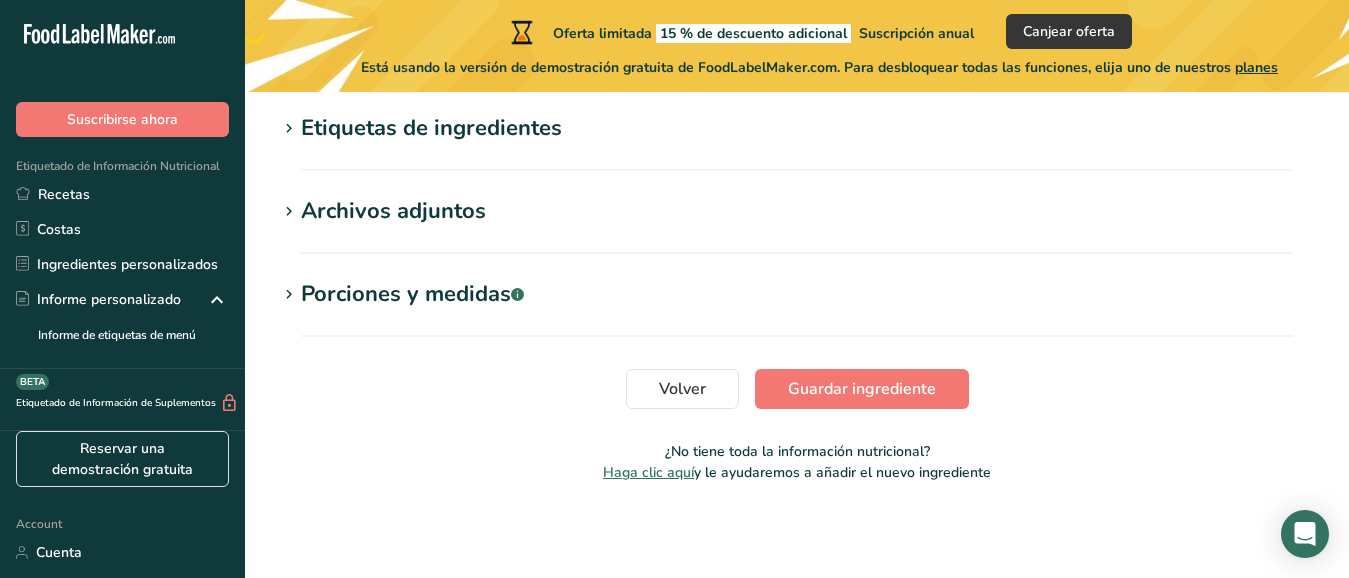 scroll, scrollTop: 1071, scrollLeft: 0, axis: vertical 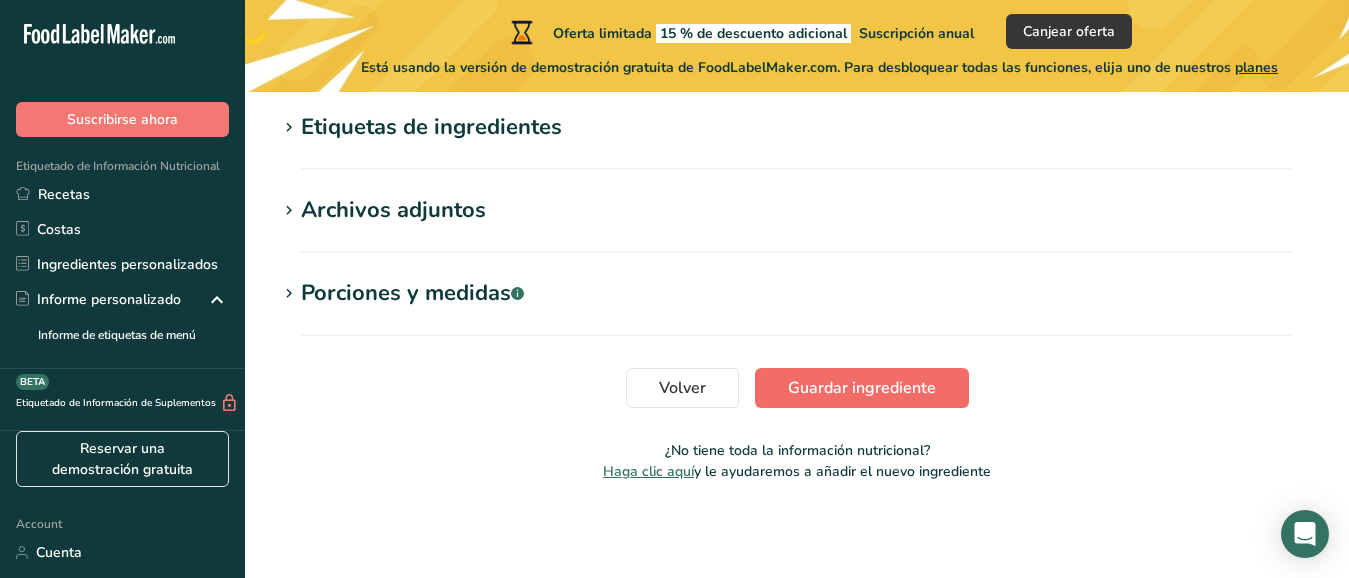 type on "Calcium Propinate" 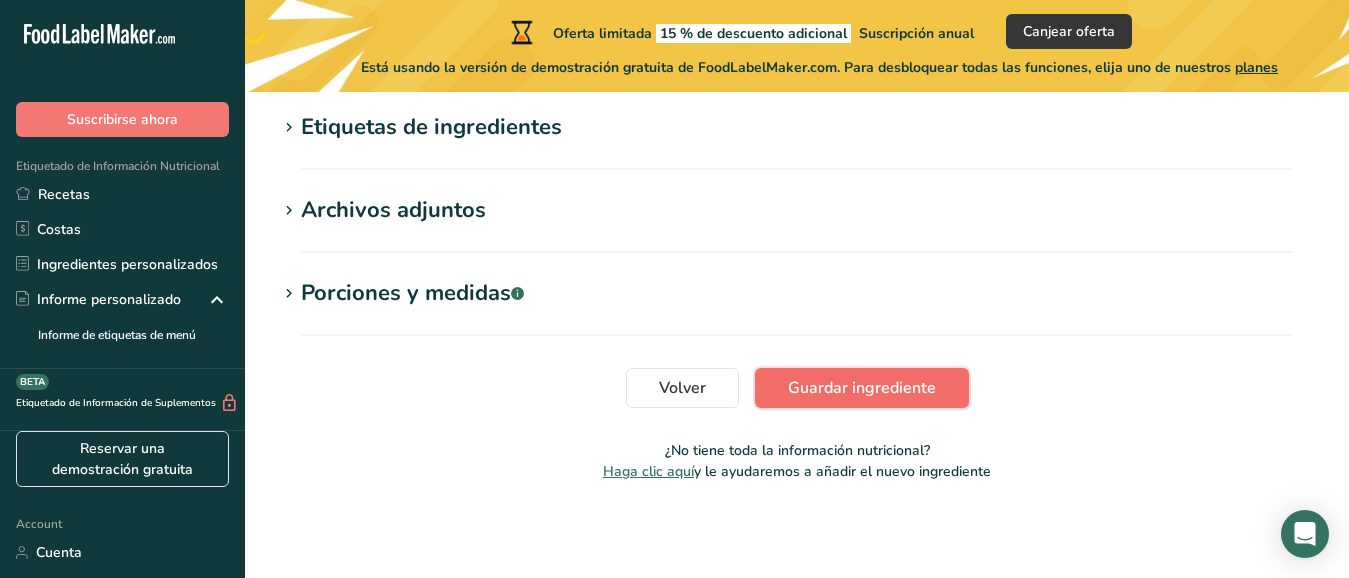 click on "Guardar ingrediente" at bounding box center [862, 388] 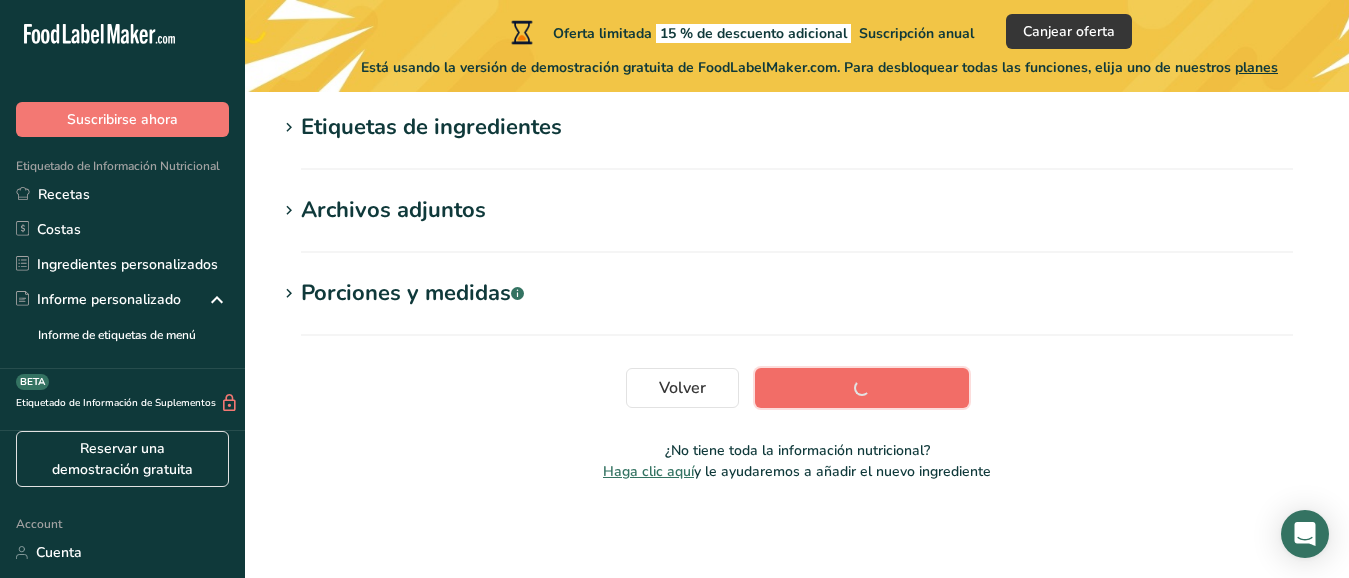 scroll, scrollTop: 572, scrollLeft: 0, axis: vertical 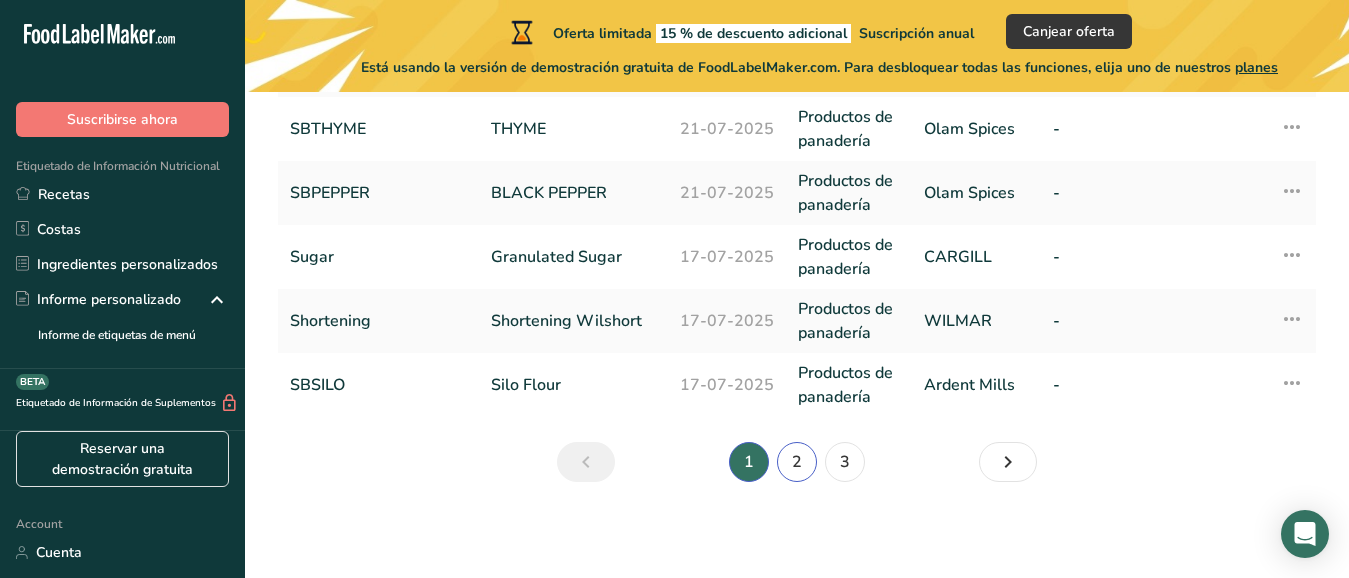 click on "2" at bounding box center (797, 462) 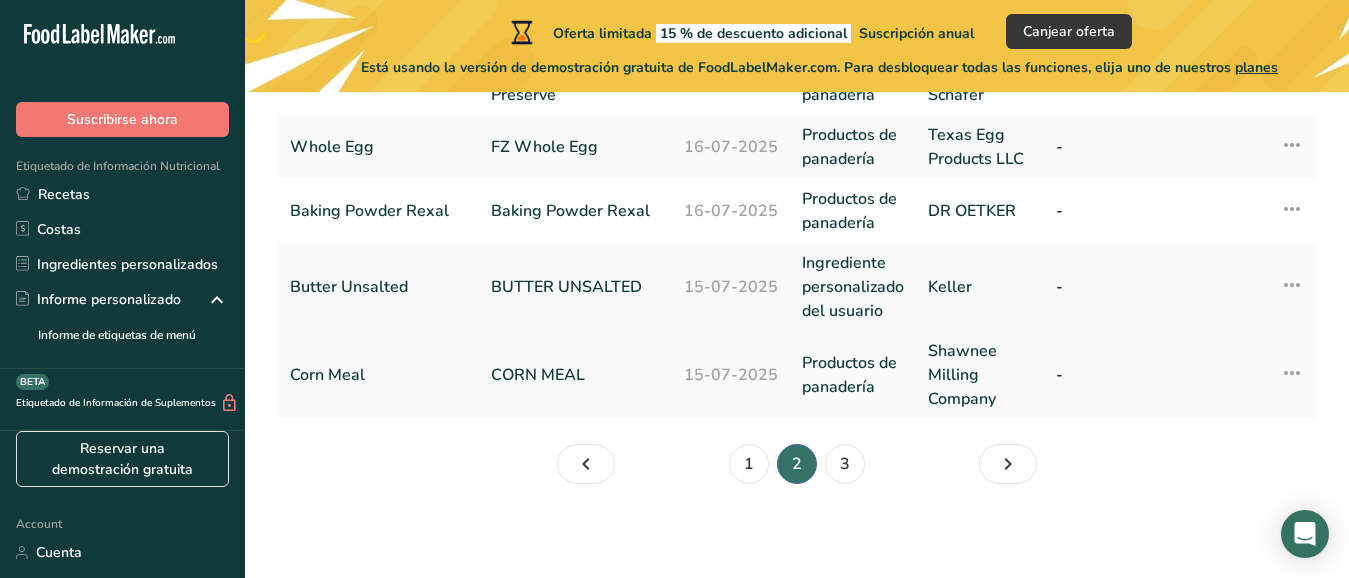 scroll, scrollTop: 935, scrollLeft: 0, axis: vertical 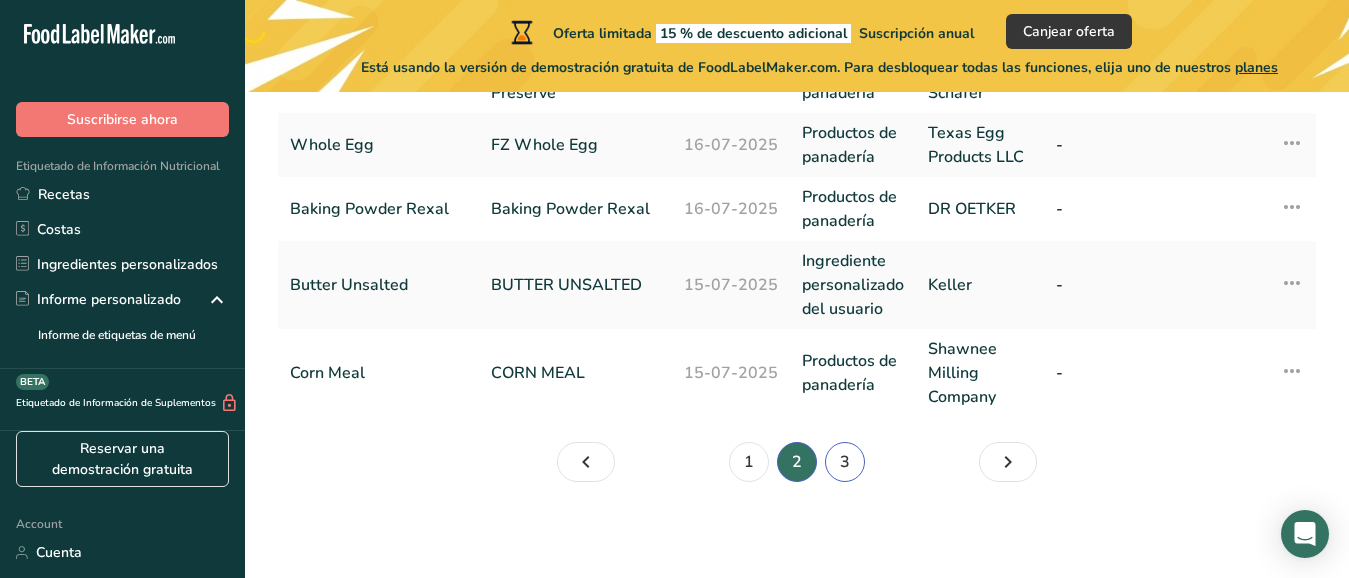 click on "3" at bounding box center (845, 462) 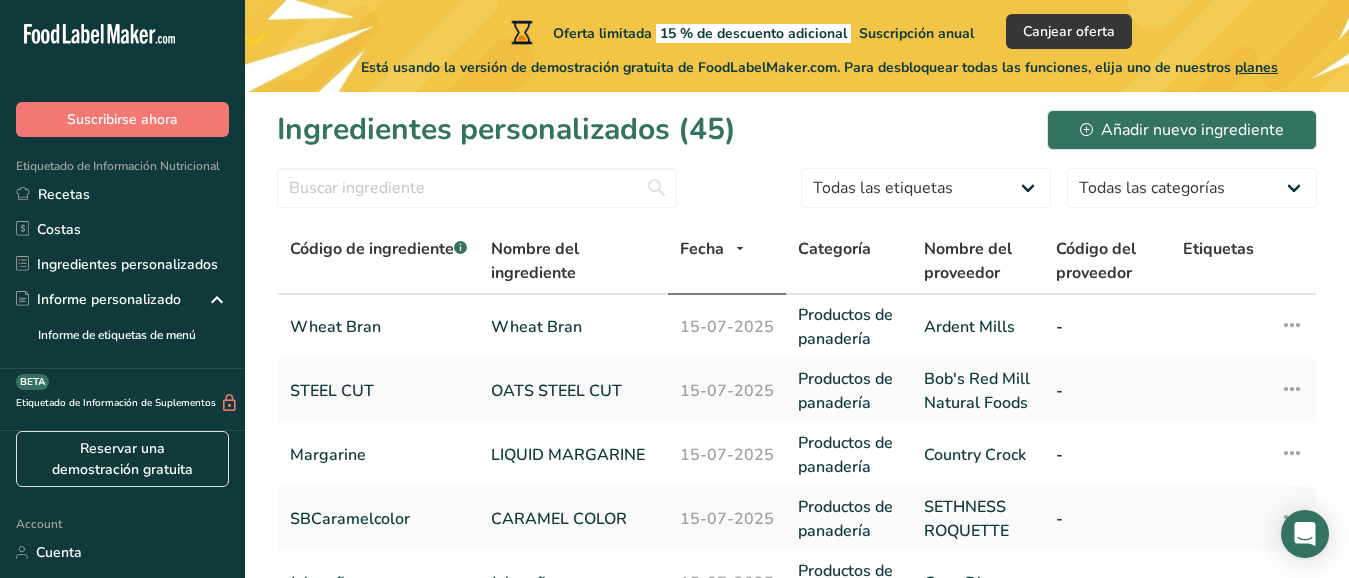 scroll, scrollTop: 0, scrollLeft: 0, axis: both 